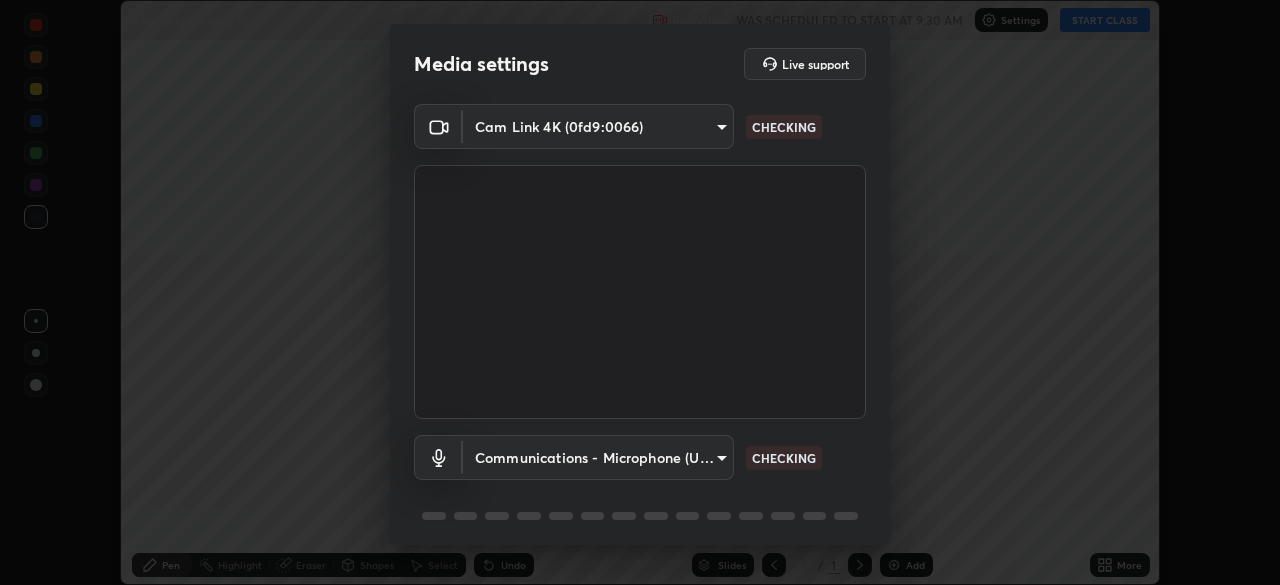 scroll, scrollTop: 0, scrollLeft: 0, axis: both 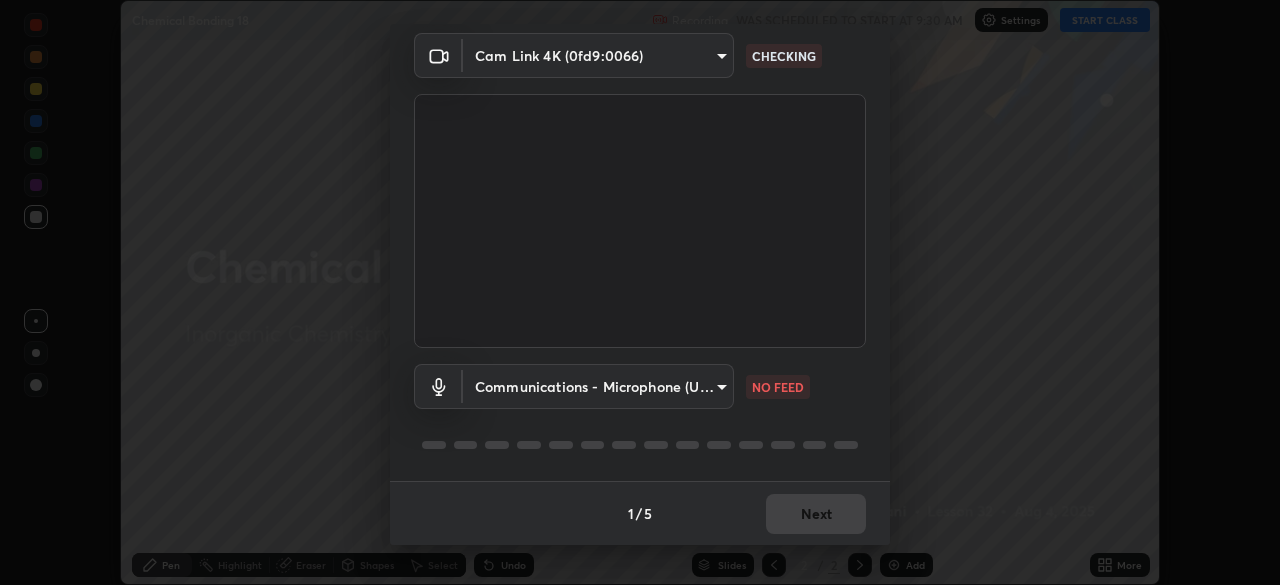 click on "Erase all Chemical Bonding 18 Recording WAS SCHEDULED TO START AT  9:30 AM Settings START CLASS Setting up your live class Chemical Bonding 18 • L32 of Inorganic Chemistry [FIRST] [LAST] Pen Highlight Eraser Shapes Select Undo Slides 2 / 2 Add More No doubts shared Encourage your learners to ask a doubt for better clarity Report an issue Reason for reporting Buffering Chat not working Audio - Video sync issue Educator video quality low ​ Attach an image Report Media settings Live support Cam Link 4K (0fd9:0066) [HASH] CHECKING Communications - Microphone (USB PnP Sound Device) communications NO FEED 1 / 5 Next" at bounding box center (640, 292) 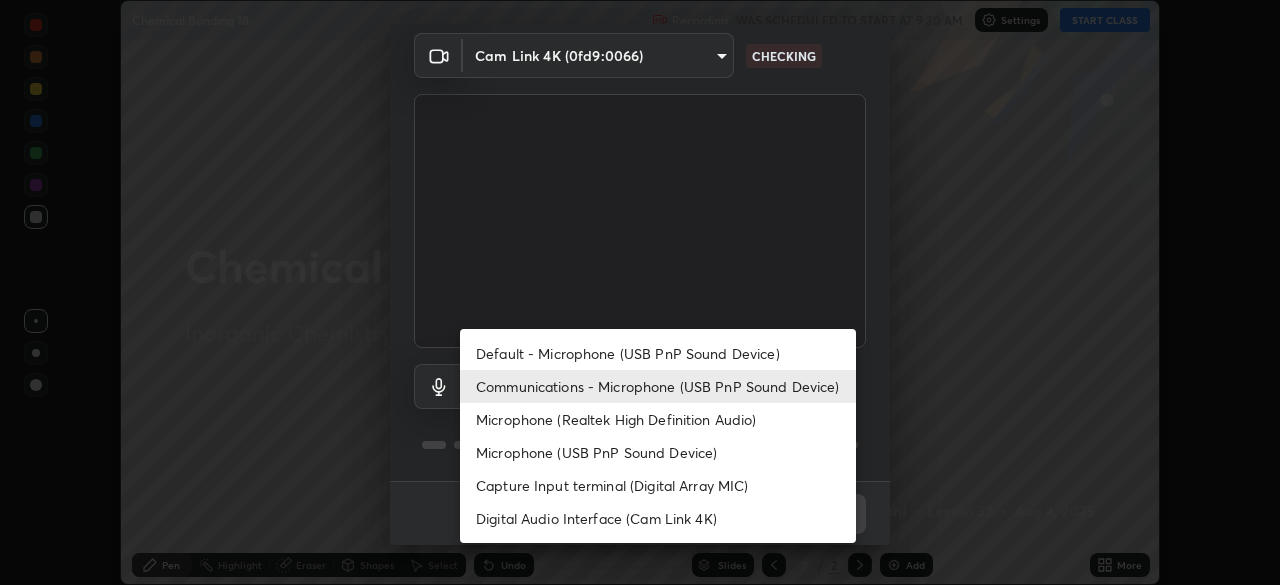 click on "Microphone (Realtek High Definition Audio)" at bounding box center (658, 419) 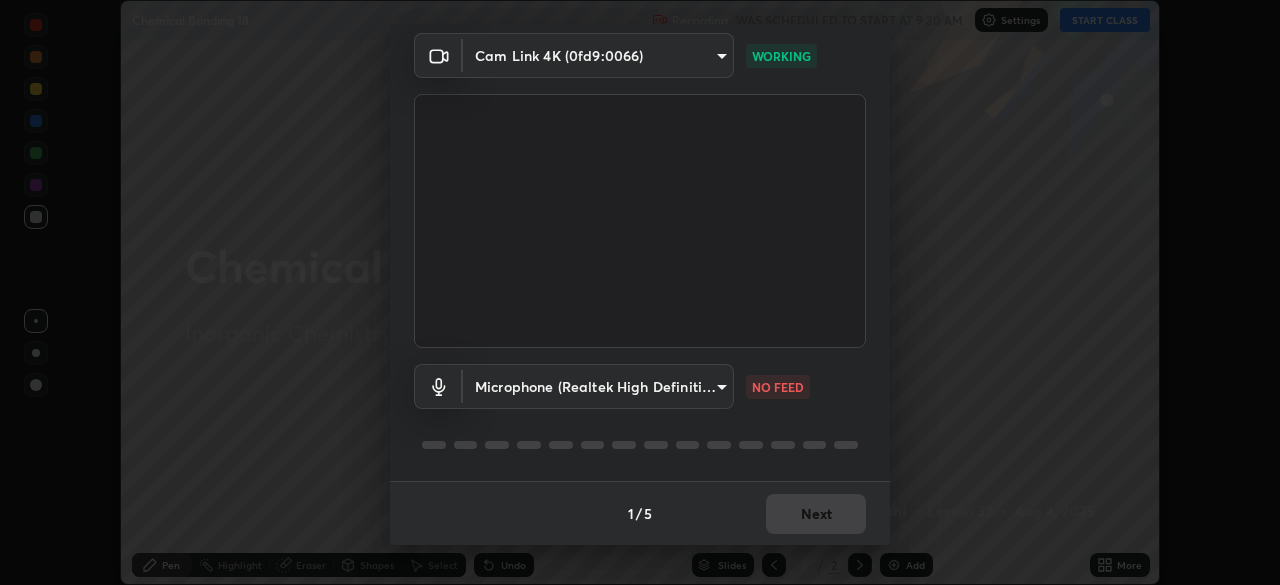 click on "Erase all Chemical Bonding 18 Recording WAS SCHEDULED TO START AT  9:30 AM Settings START CLASS Setting up your live class Chemical Bonding 18 • L32 of Inorganic Chemistry [FIRST] [LAST] Pen Highlight Eraser Shapes Select Undo Slides 2 / 2 Add More No doubts shared Encourage your learners to ask a doubt for better clarity Report an issue Reason for reporting Buffering Chat not working Audio - Video sync issue Educator video quality low ​ Attach an image Report Media settings Live support Cam Link 4K (0fd9:0066) [HASH] WORKING Microphone (Realtek High Definition Audio) [HASH] NO FEED 1 / 5 Next" at bounding box center [640, 292] 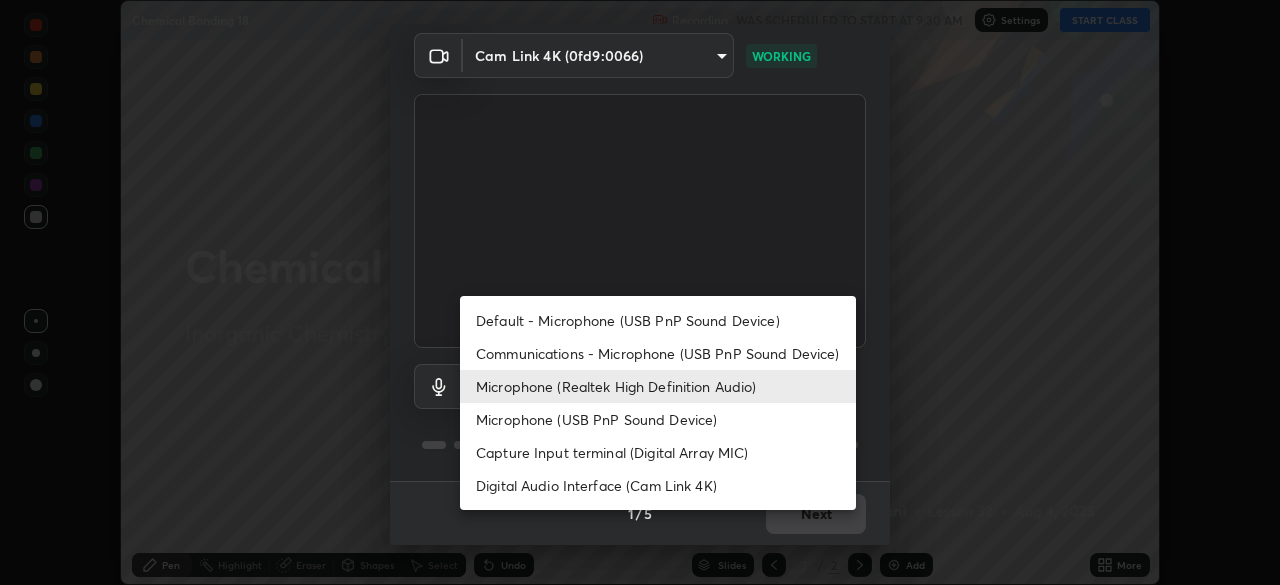 click on "Communications - Microphone (USB PnP Sound Device)" at bounding box center [658, 353] 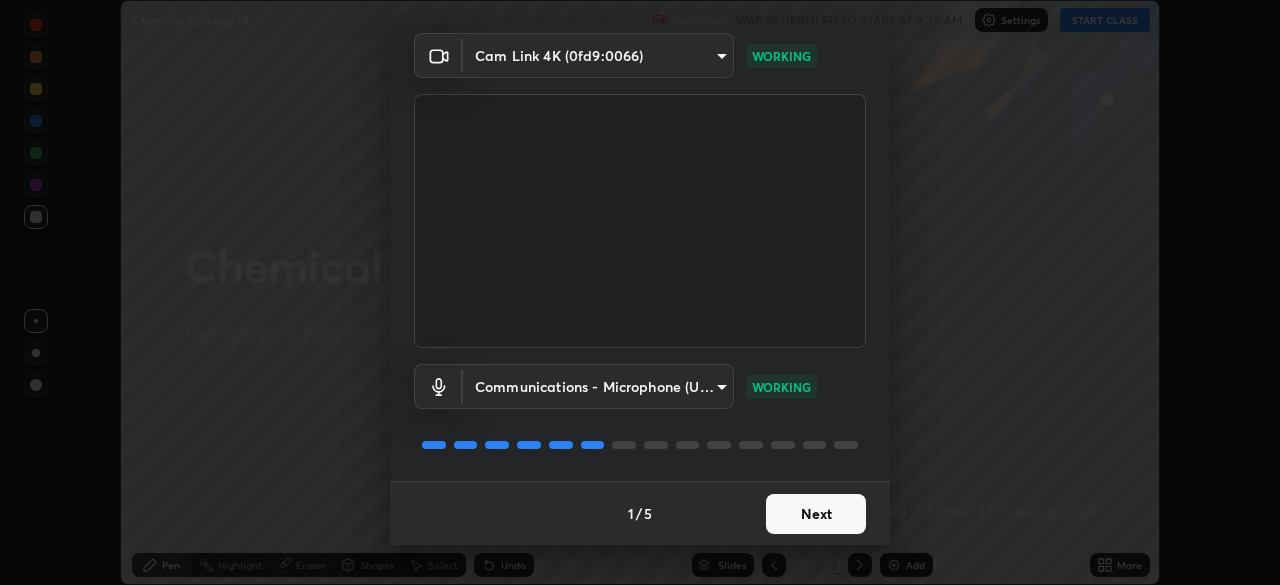 click on "Next" at bounding box center [816, 514] 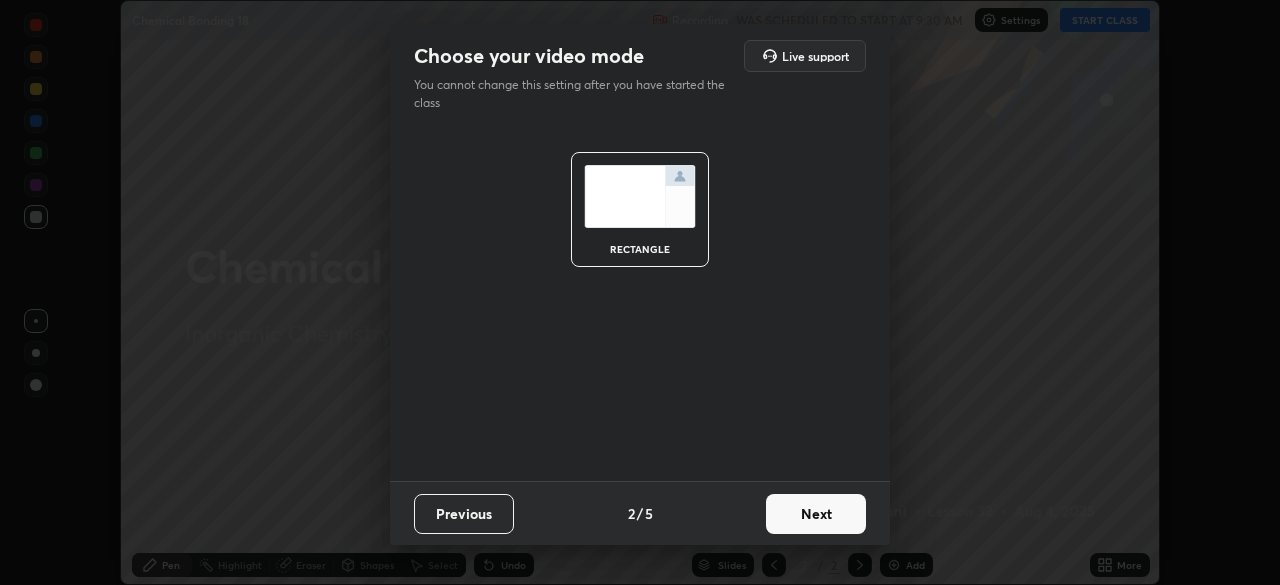 scroll, scrollTop: 0, scrollLeft: 0, axis: both 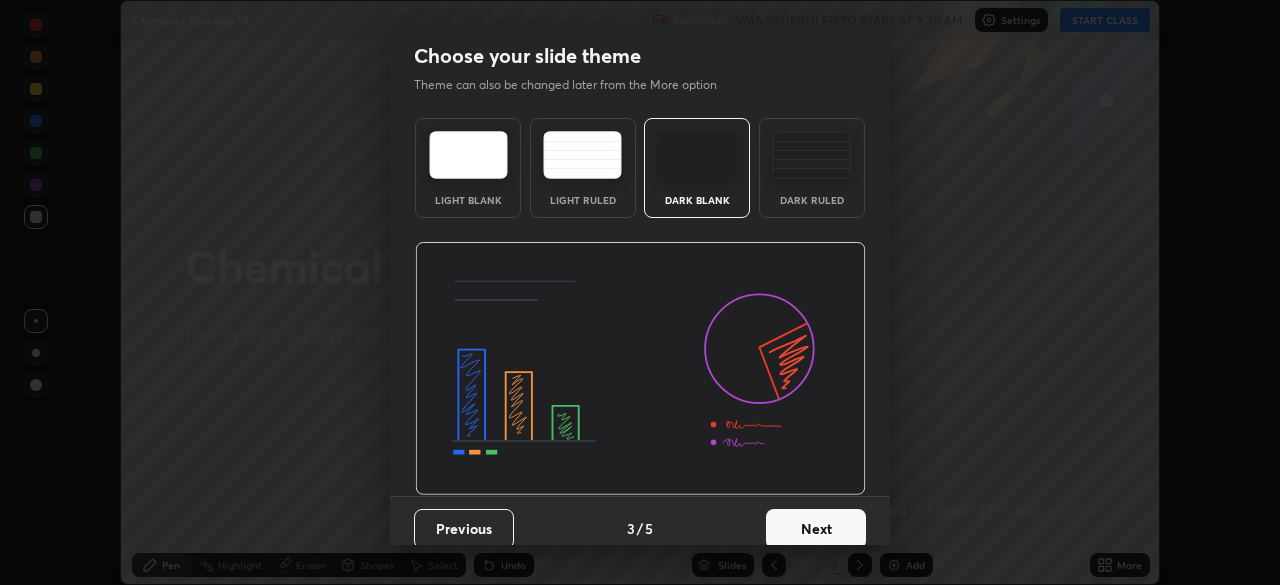 click on "Next" at bounding box center (816, 529) 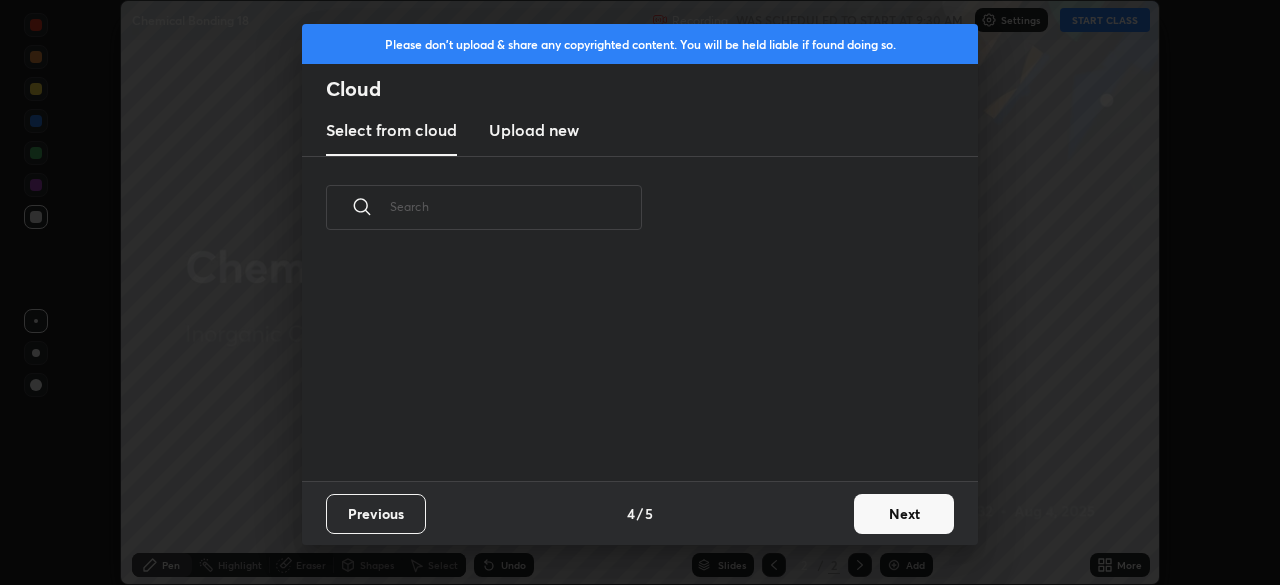 click on "Next" at bounding box center [904, 514] 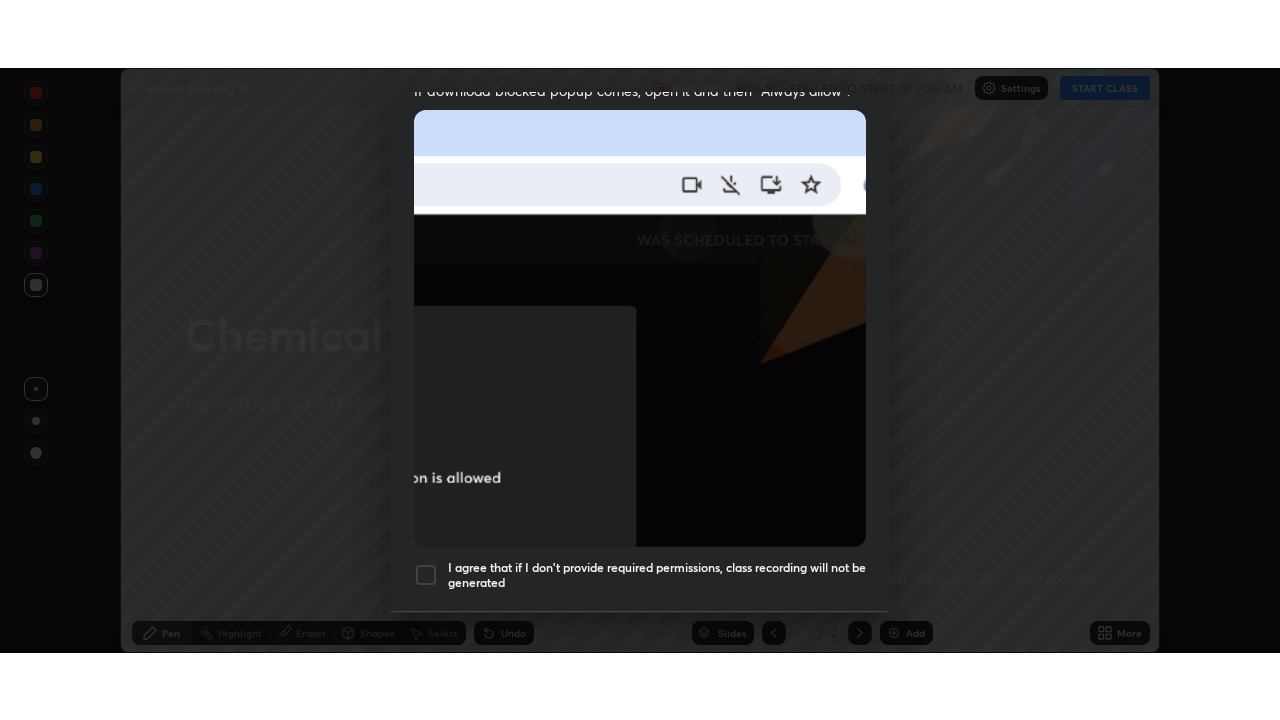 scroll, scrollTop: 479, scrollLeft: 0, axis: vertical 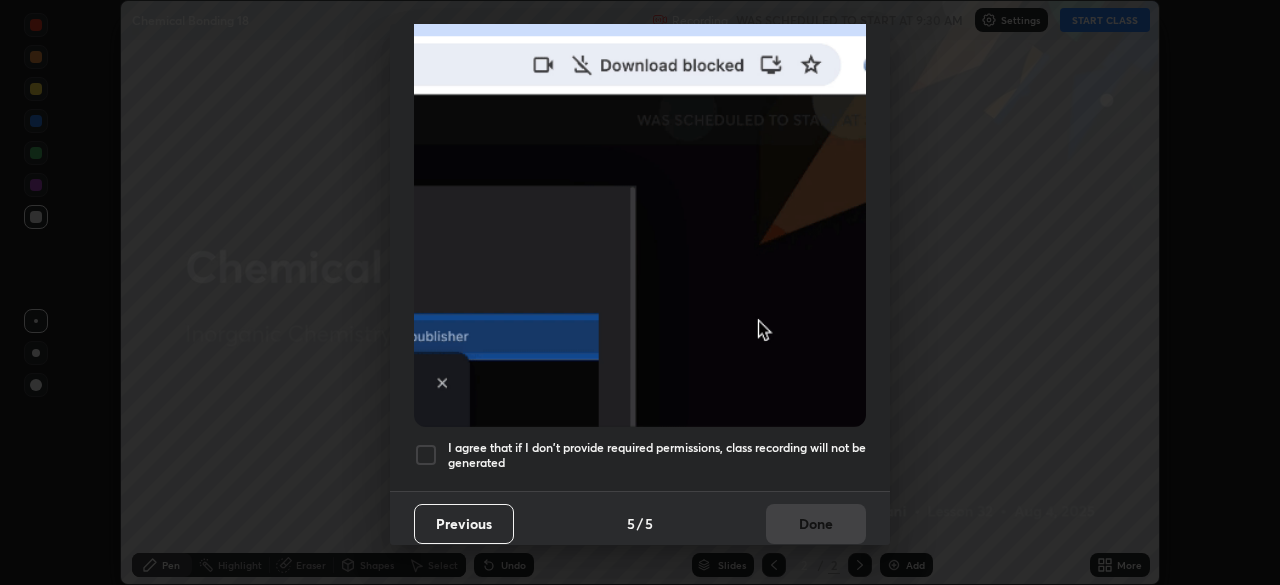 click at bounding box center [426, 455] 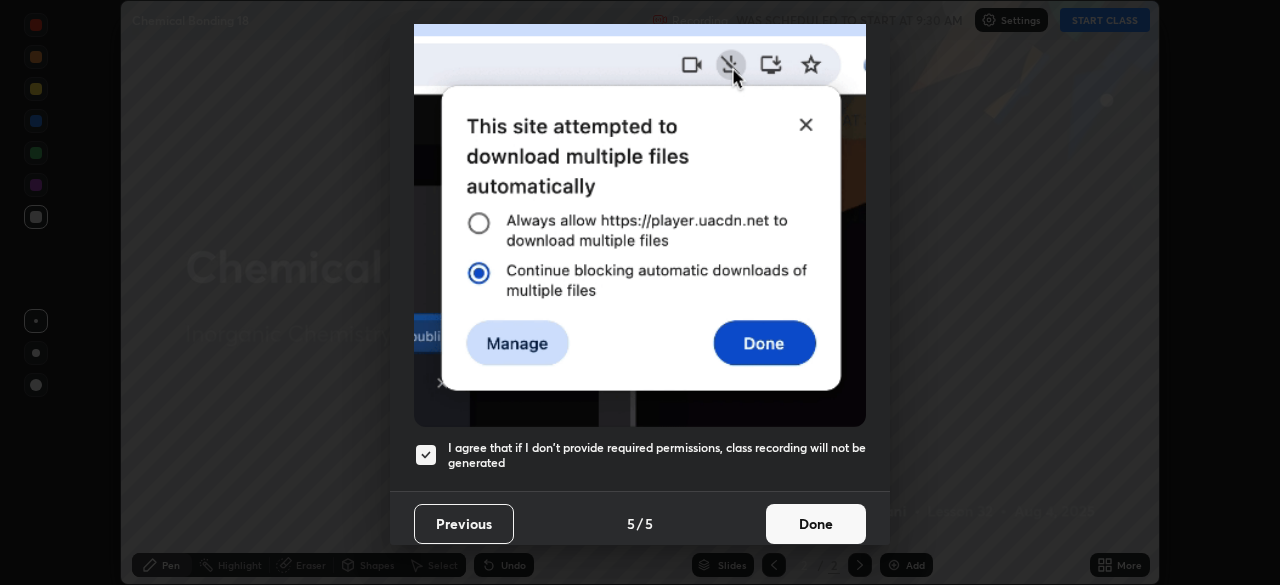 click on "Done" at bounding box center [816, 524] 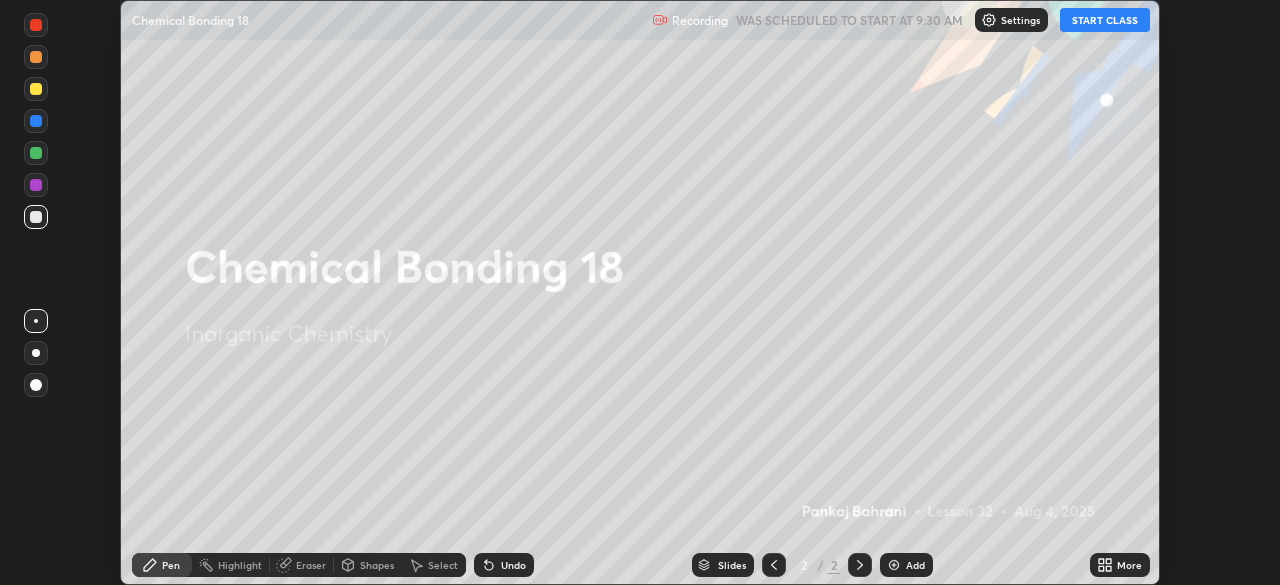 click 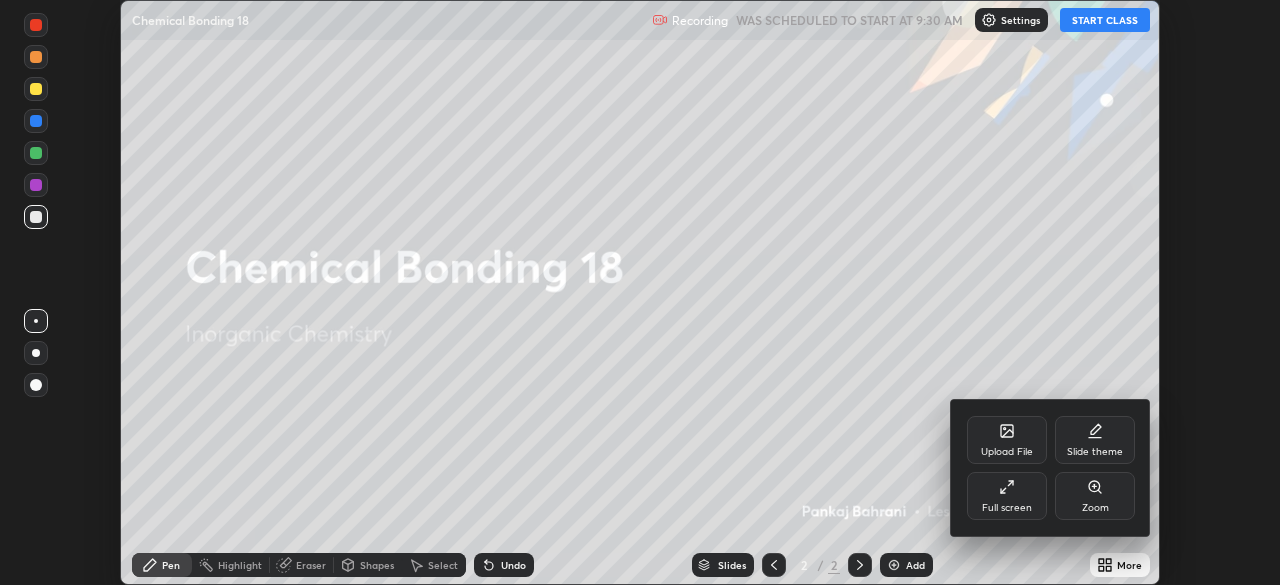 click on "Full screen" at bounding box center [1007, 508] 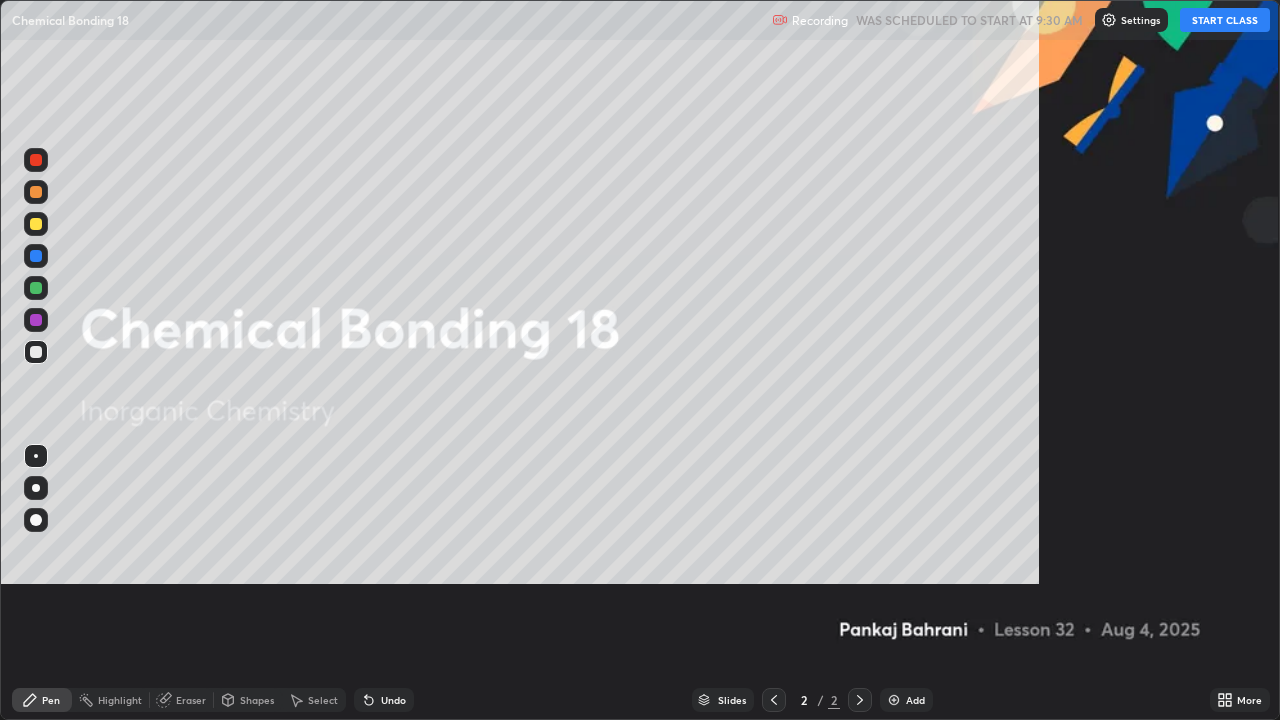 scroll, scrollTop: 99280, scrollLeft: 98720, axis: both 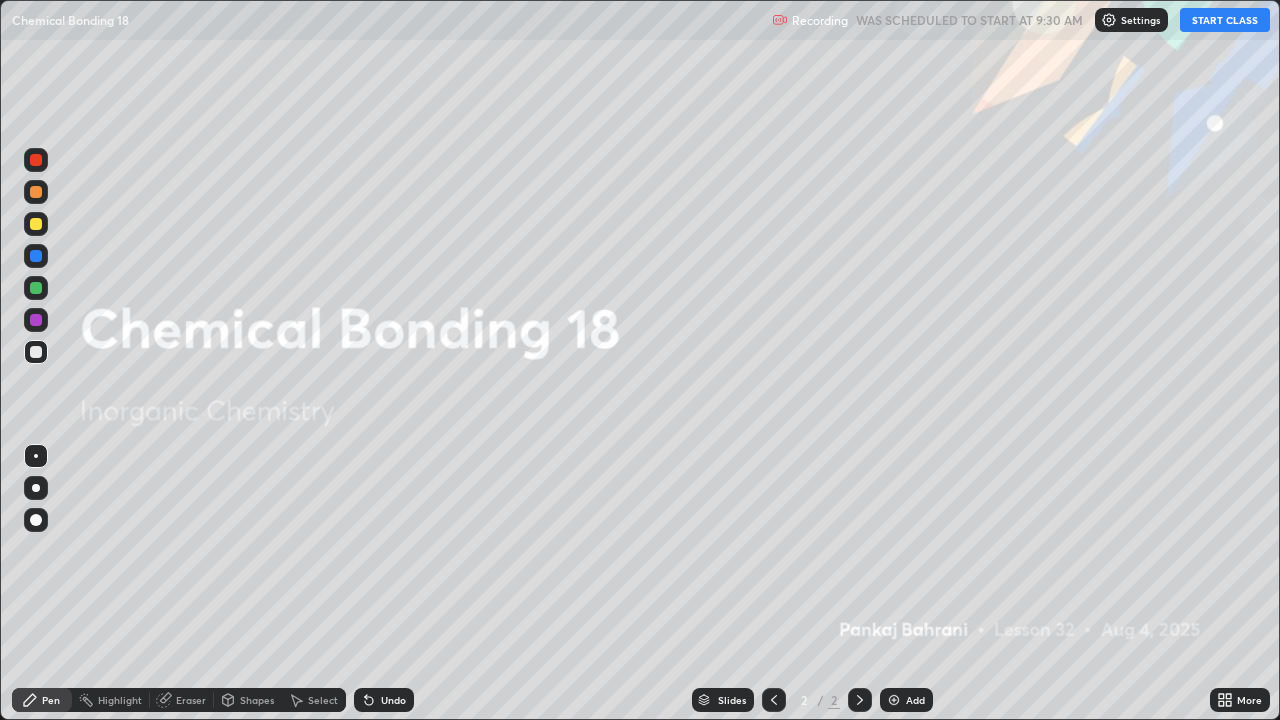 click on "START CLASS" at bounding box center (1225, 20) 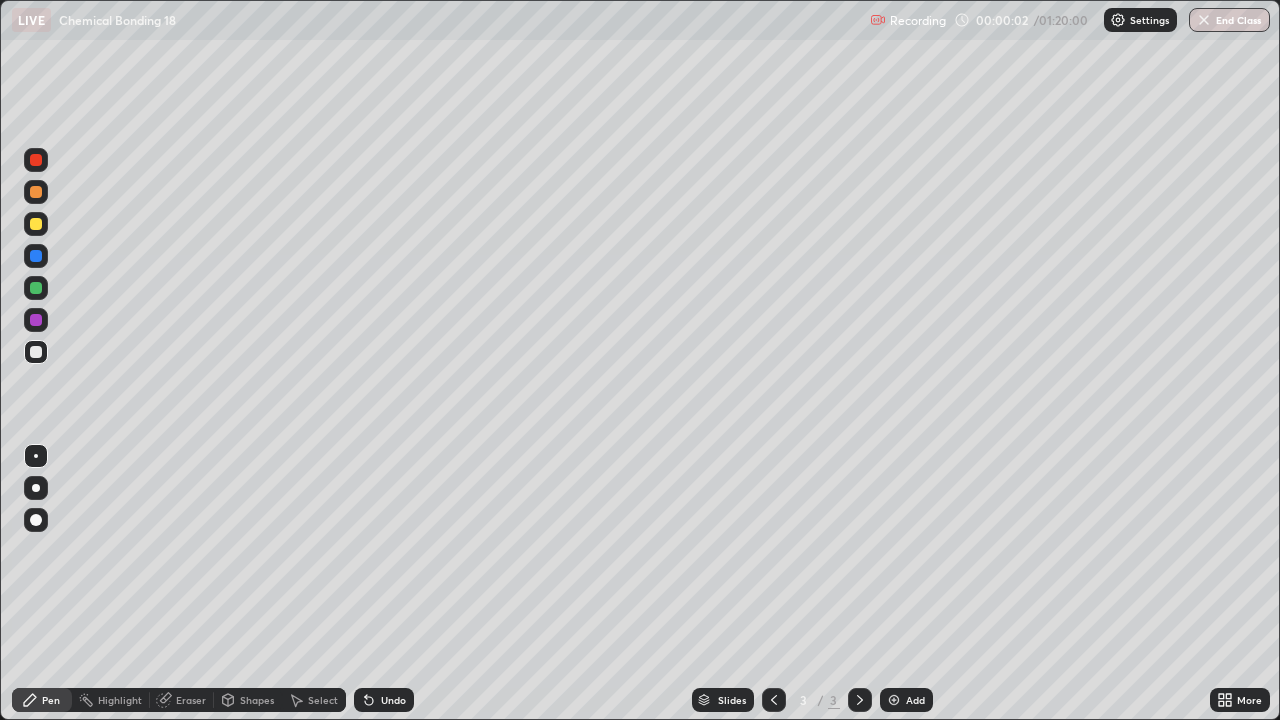 click at bounding box center (36, 224) 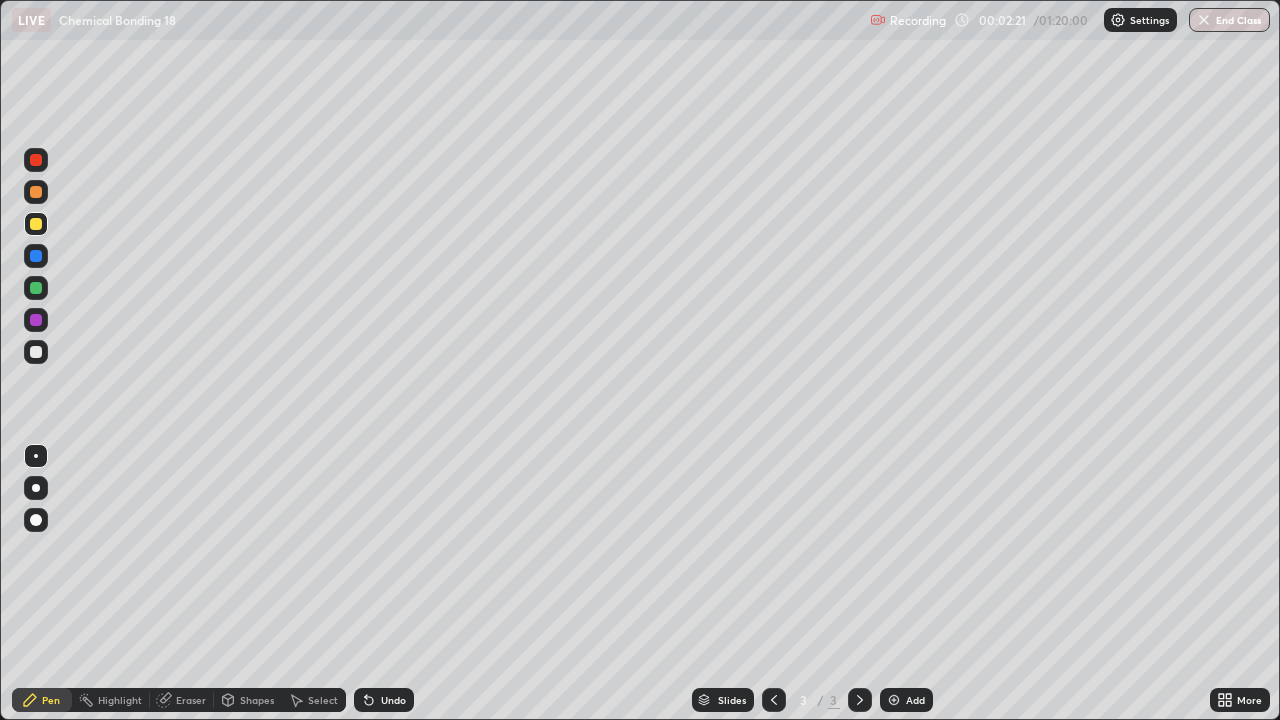 click at bounding box center (36, 352) 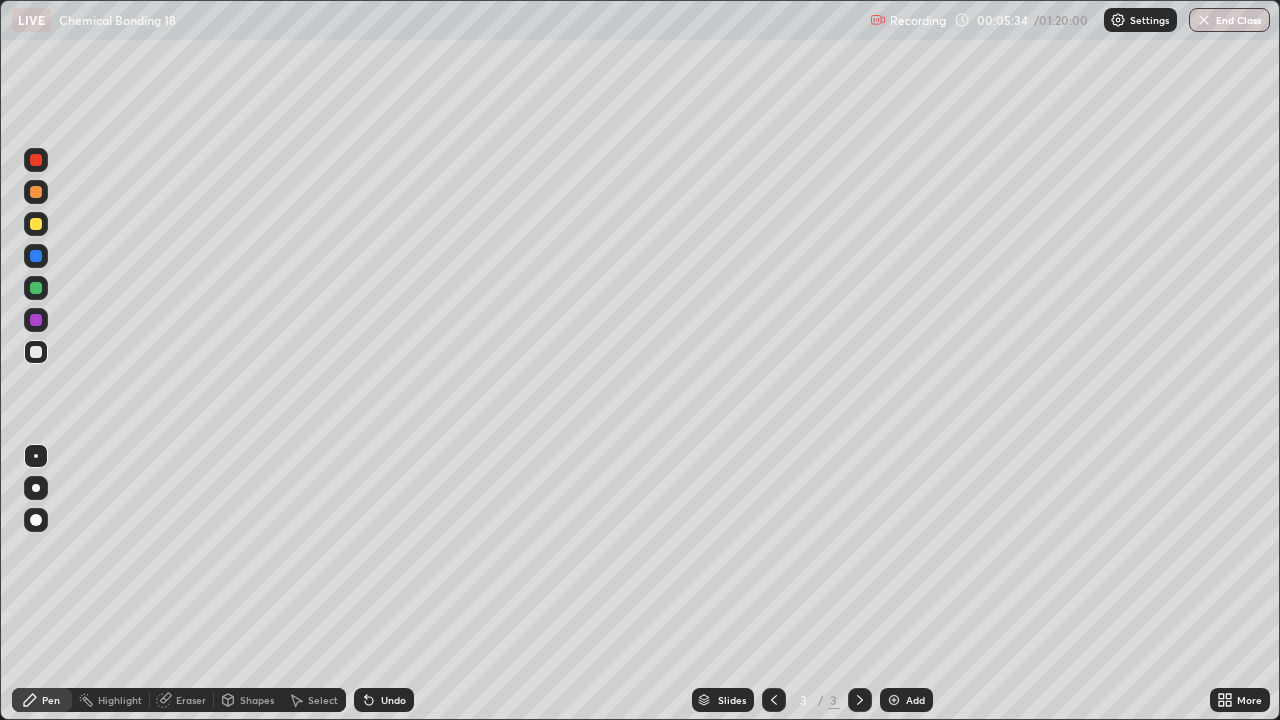 click at bounding box center (36, 224) 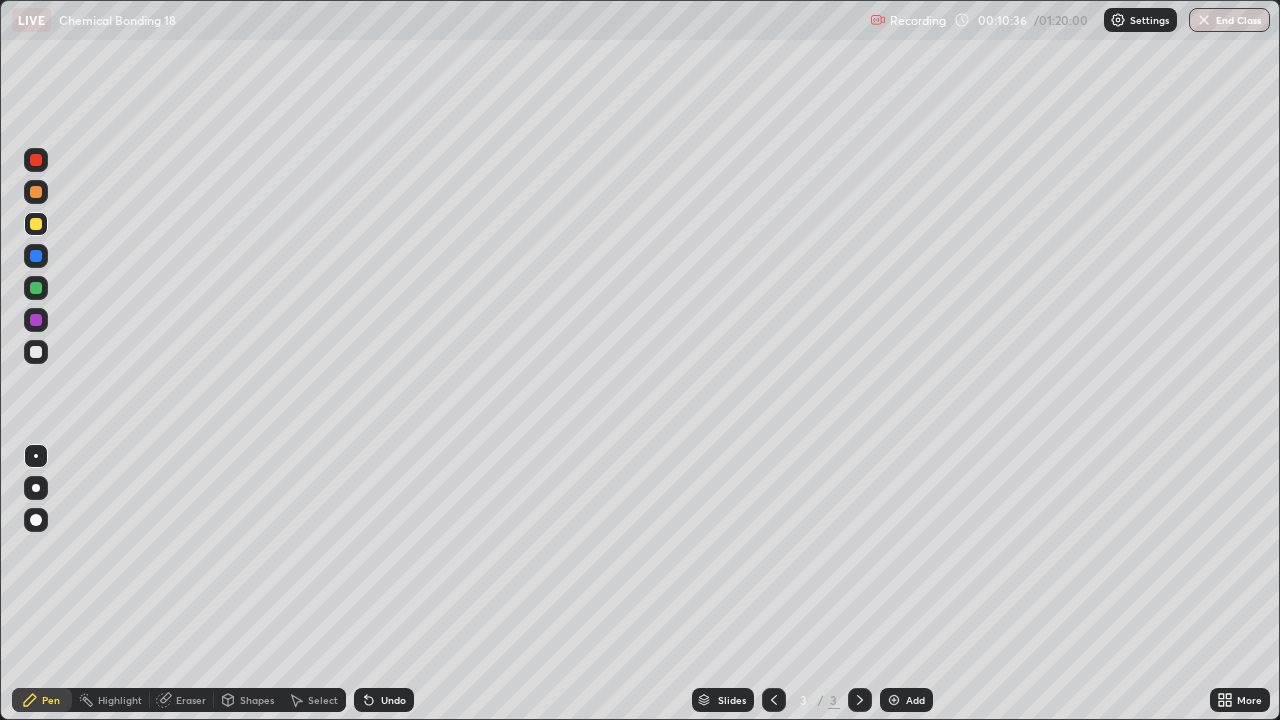 click on "Add" at bounding box center (906, 700) 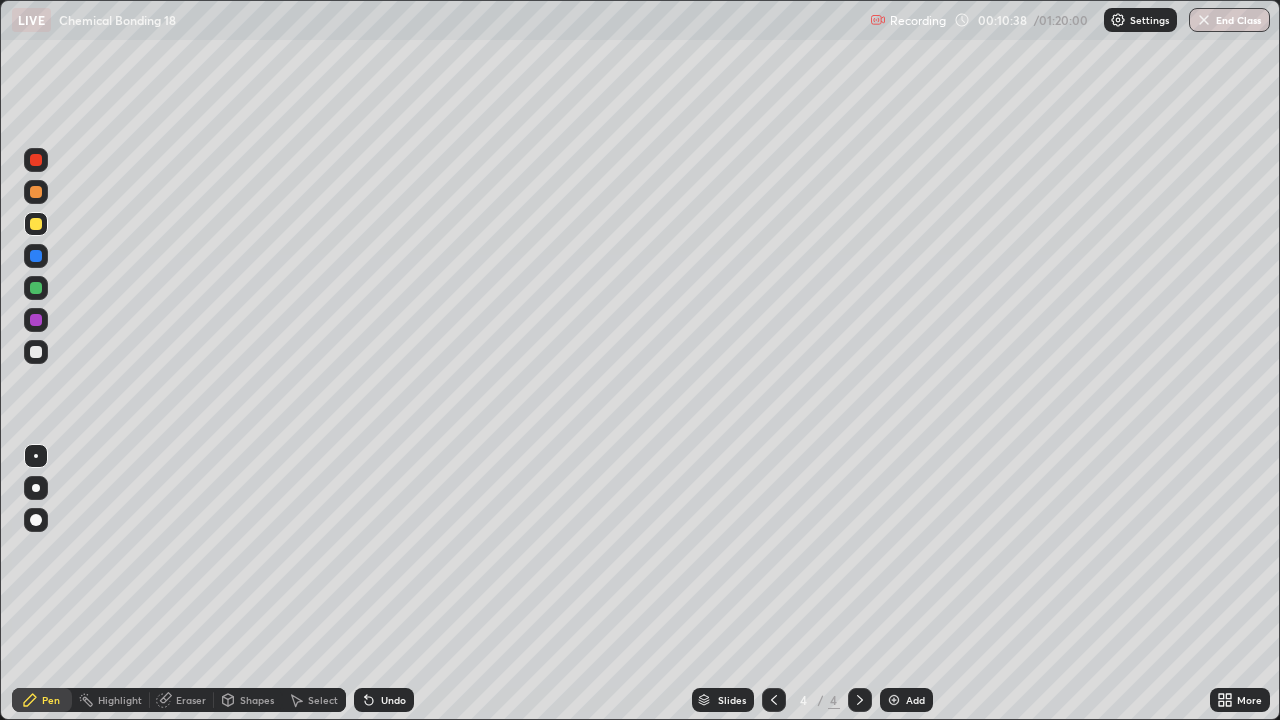 click at bounding box center [36, 352] 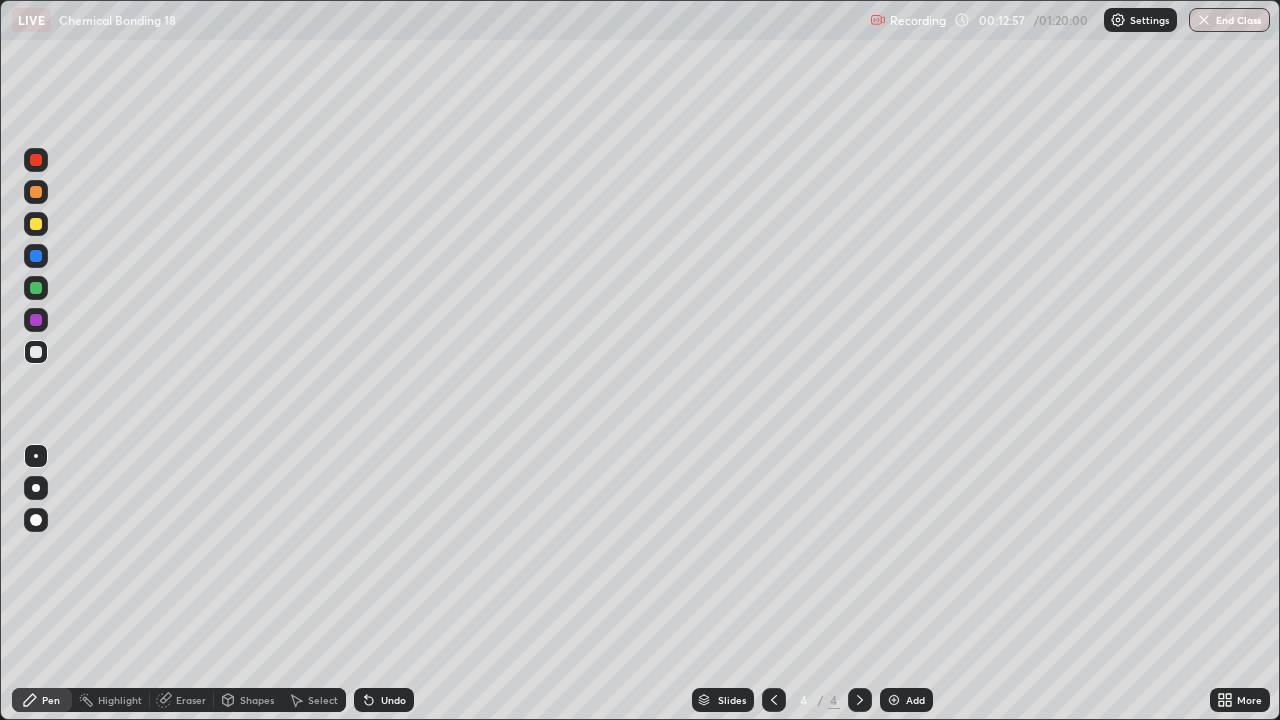 click at bounding box center (36, 288) 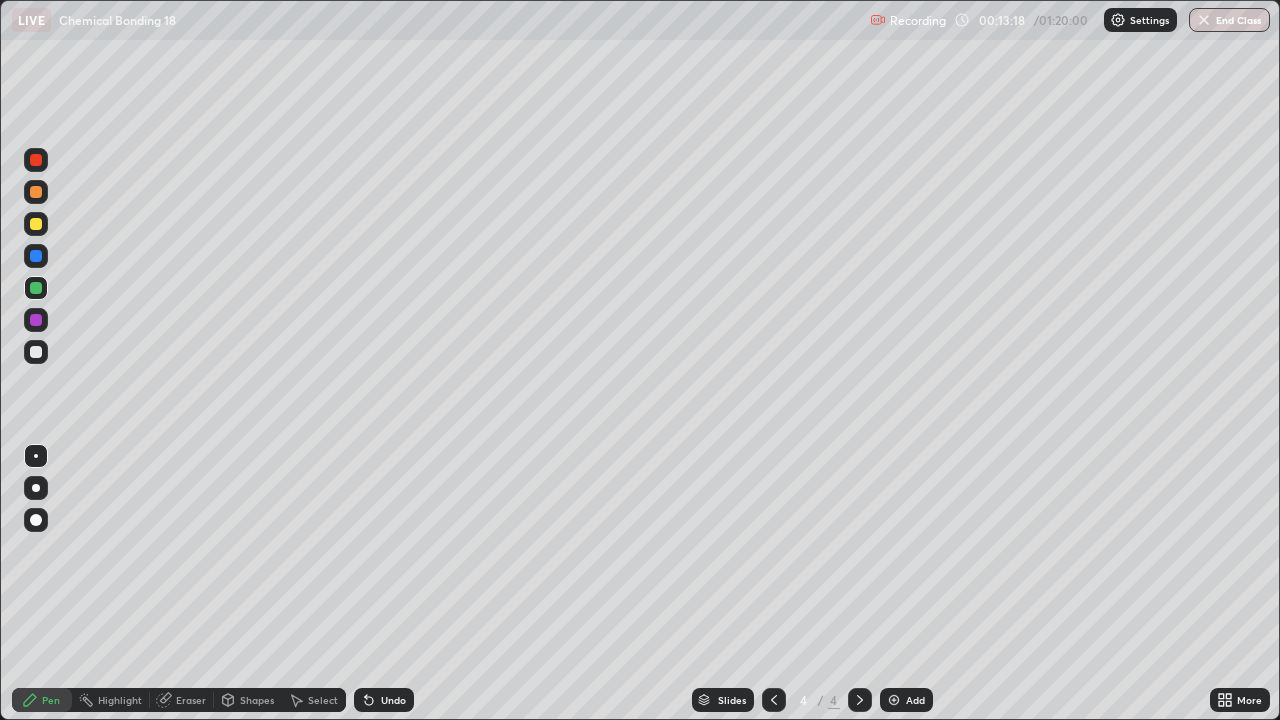 click on "Undo" at bounding box center [393, 700] 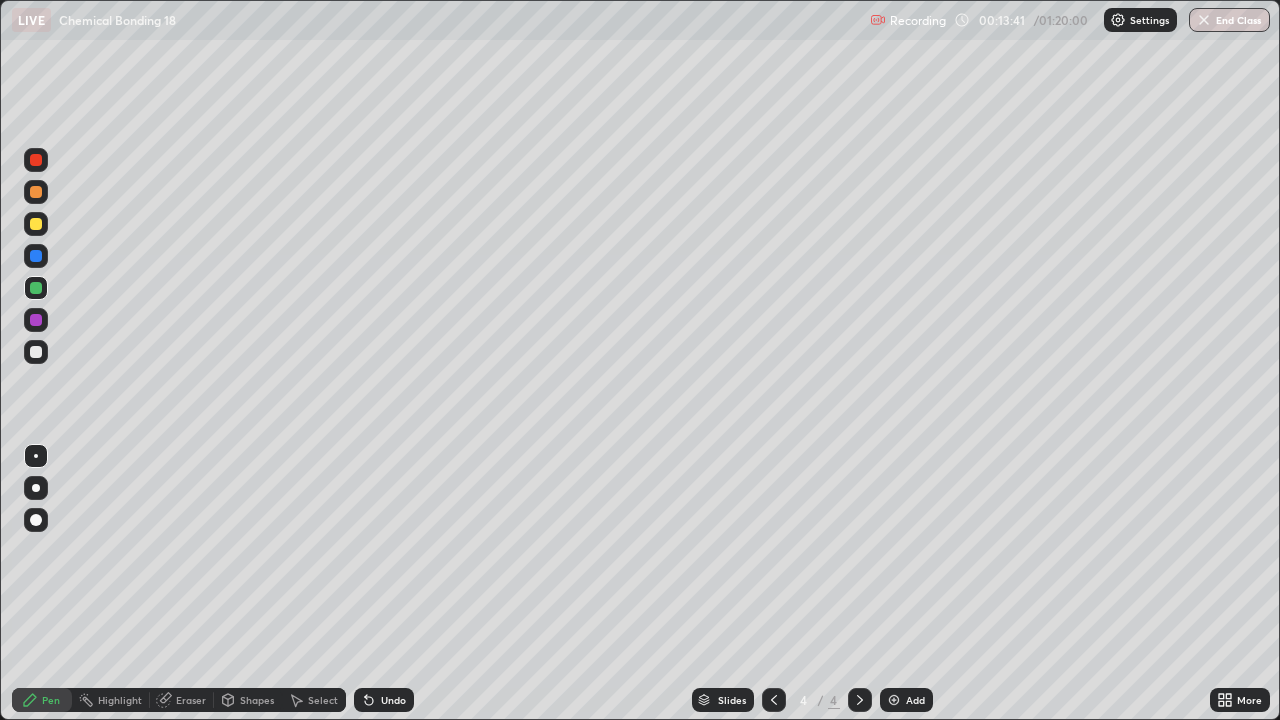 click at bounding box center (36, 352) 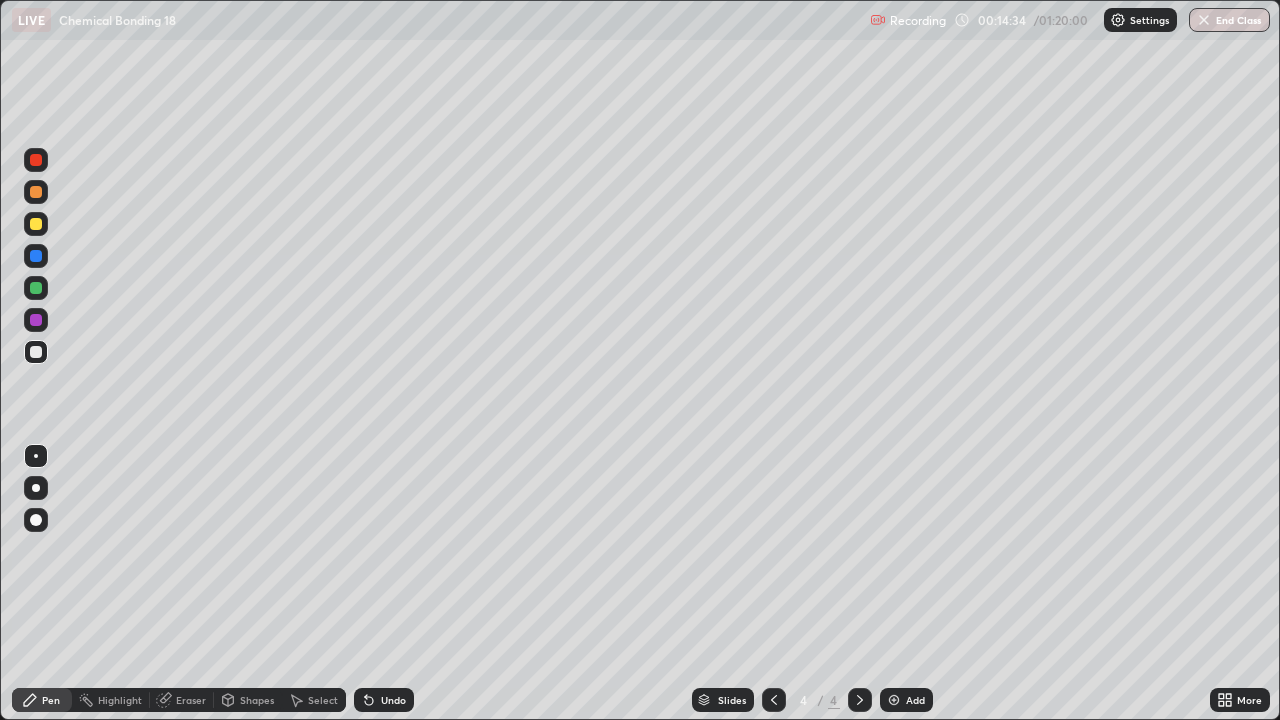 click on "Undo" at bounding box center (384, 700) 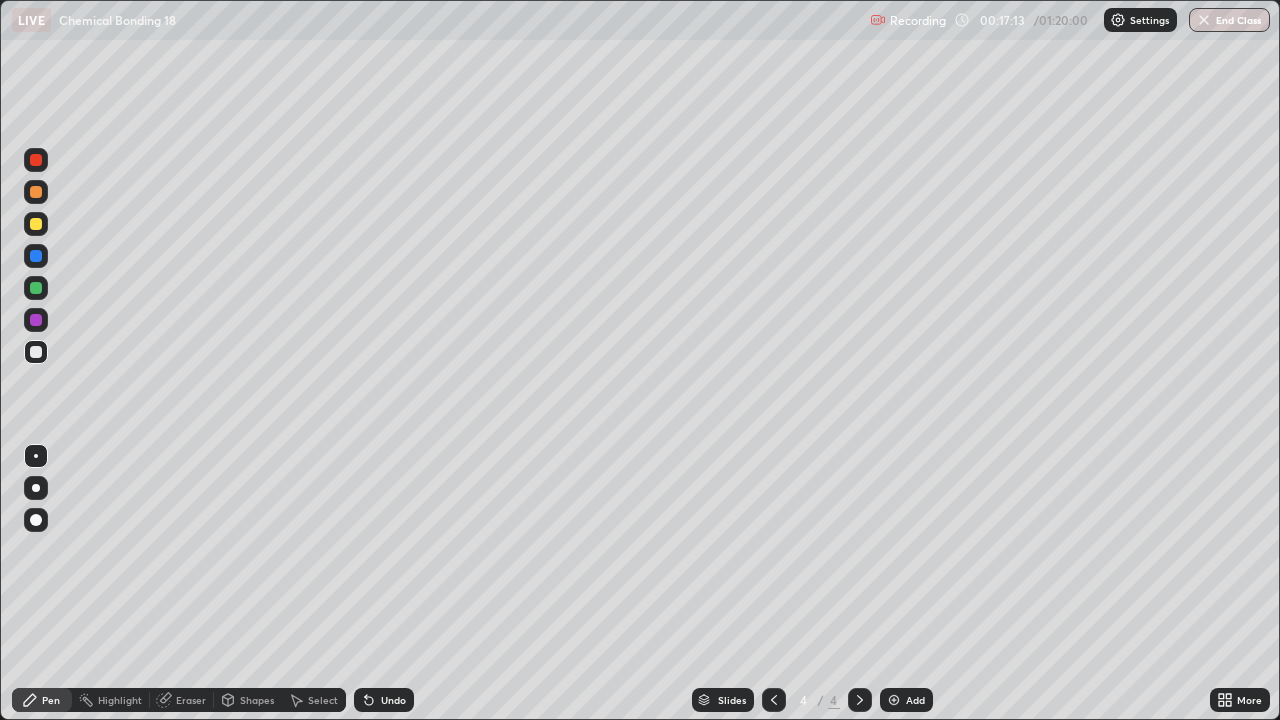 click on "Undo" at bounding box center [384, 700] 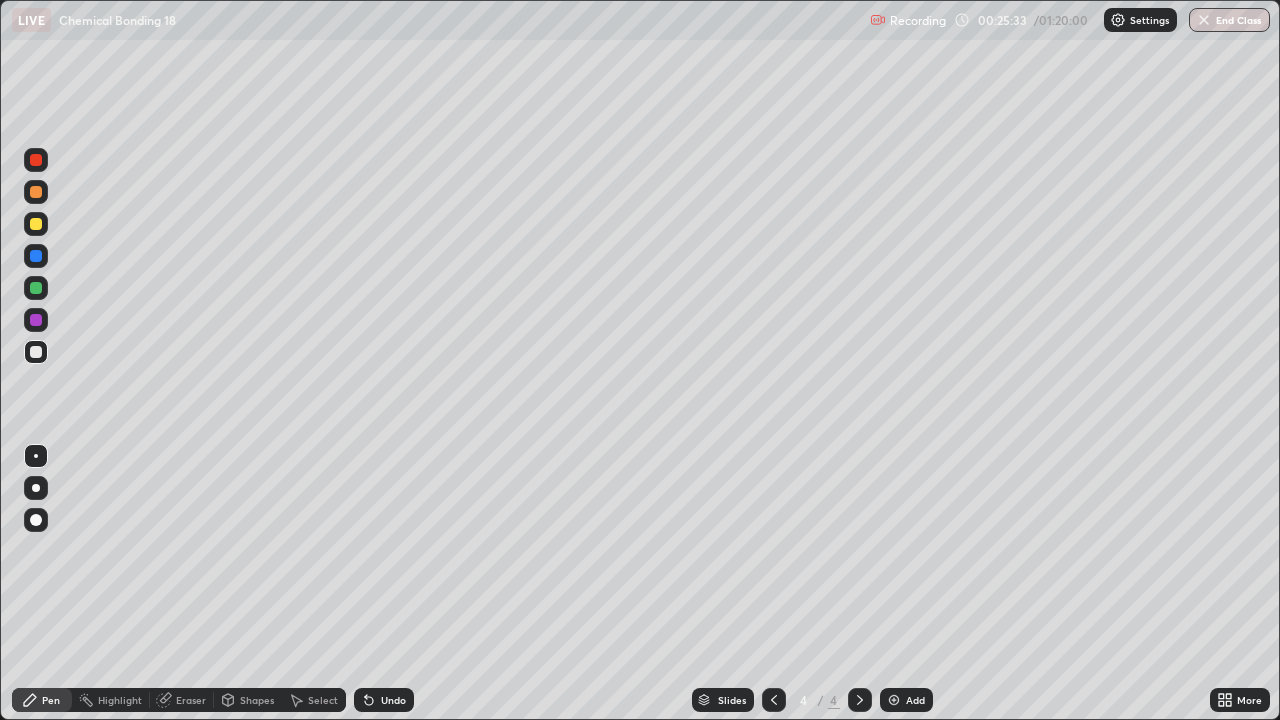 click at bounding box center [894, 700] 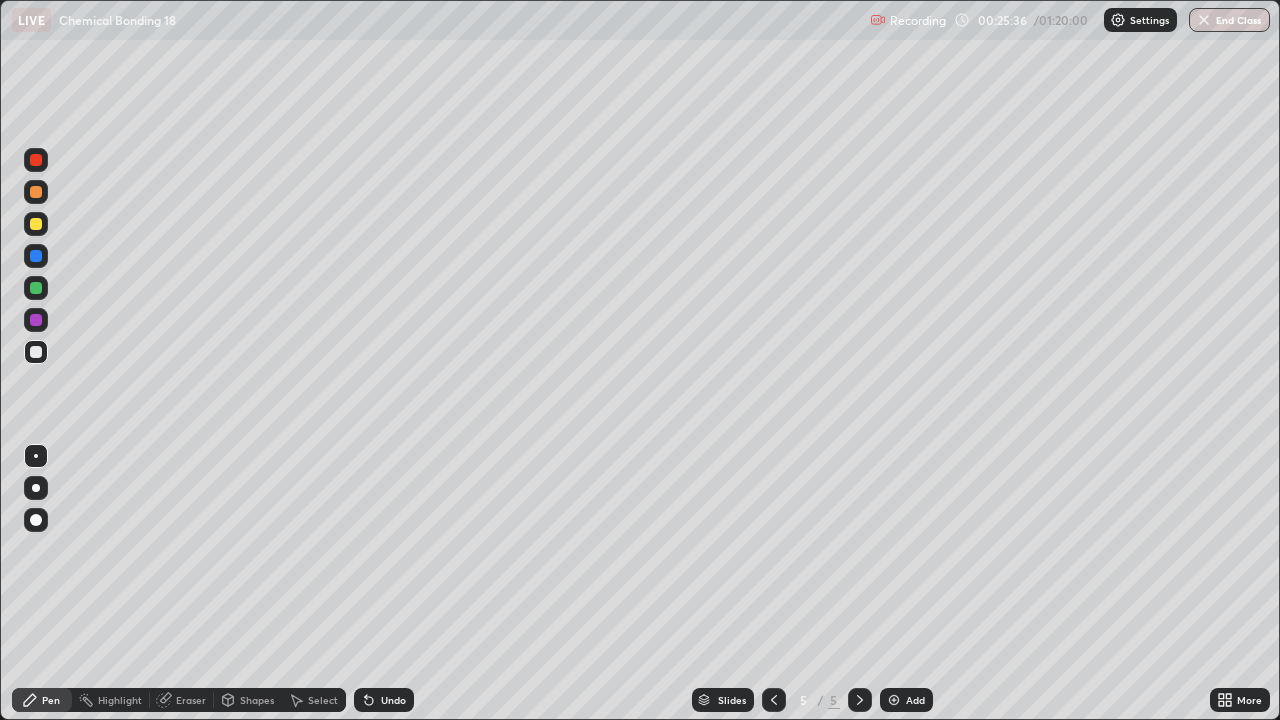 click at bounding box center (36, 224) 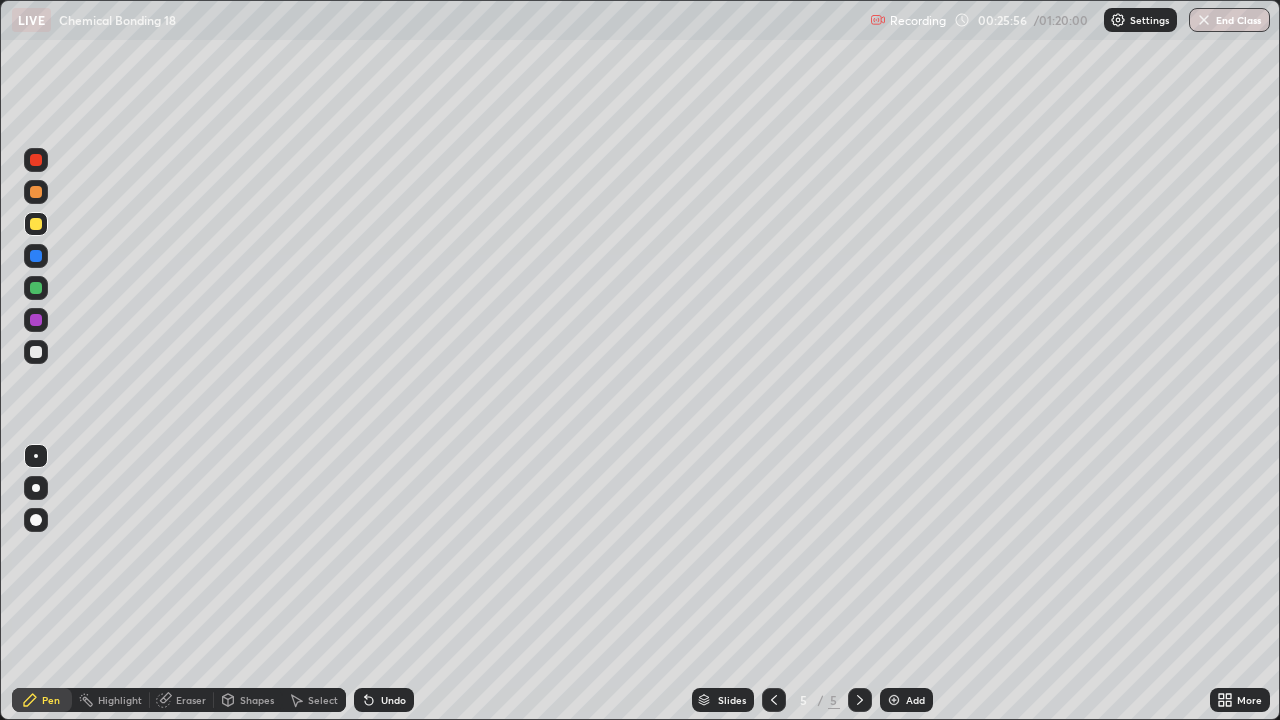 click at bounding box center (36, 352) 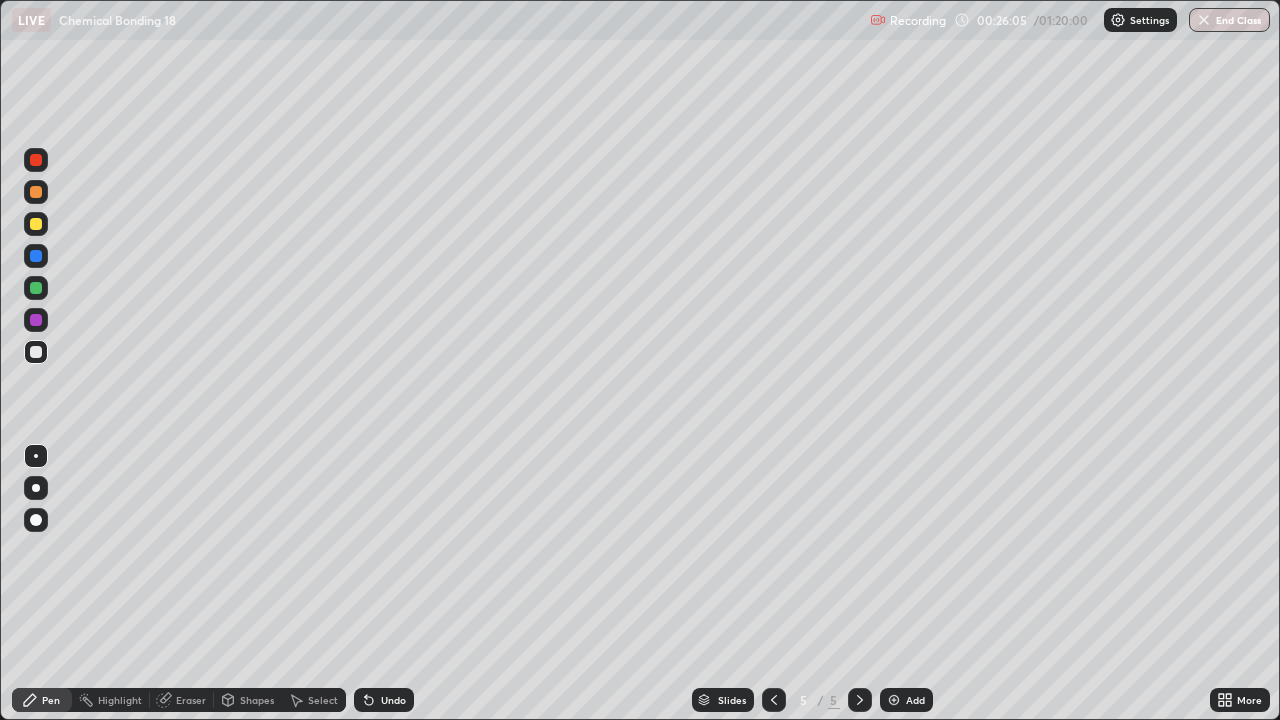 click on "Undo" at bounding box center (384, 700) 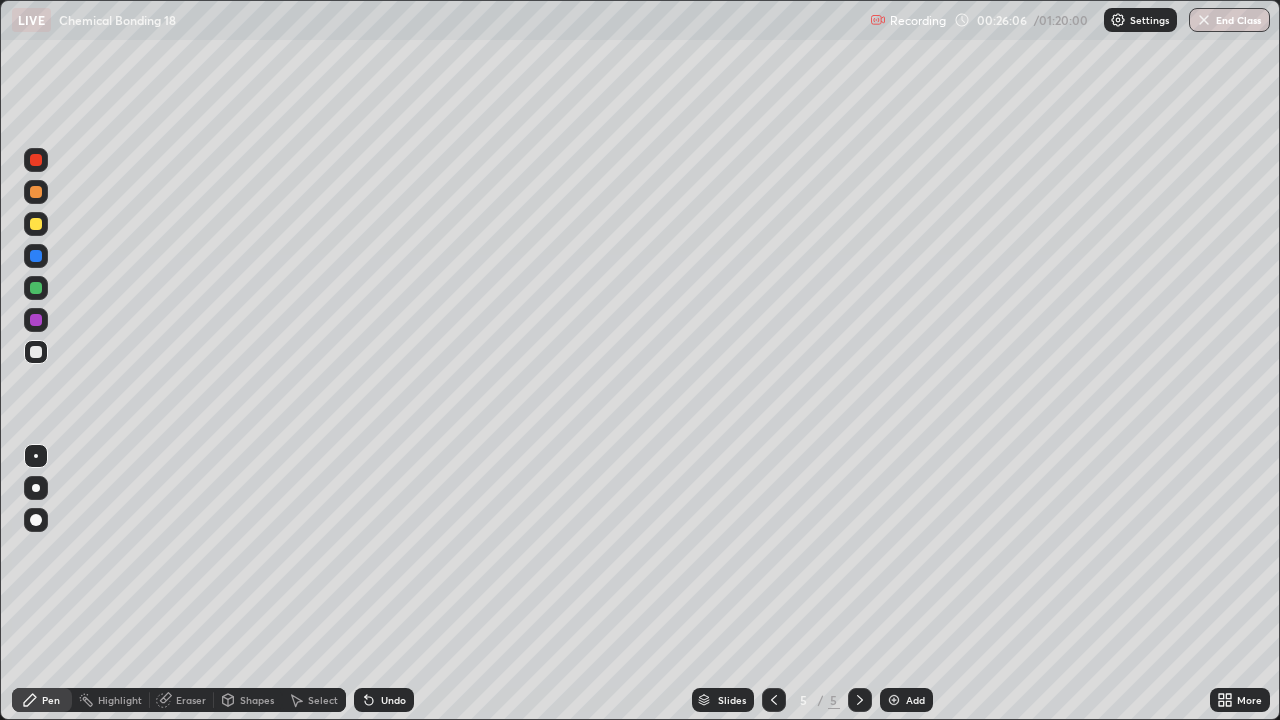 click on "Undo" at bounding box center [393, 700] 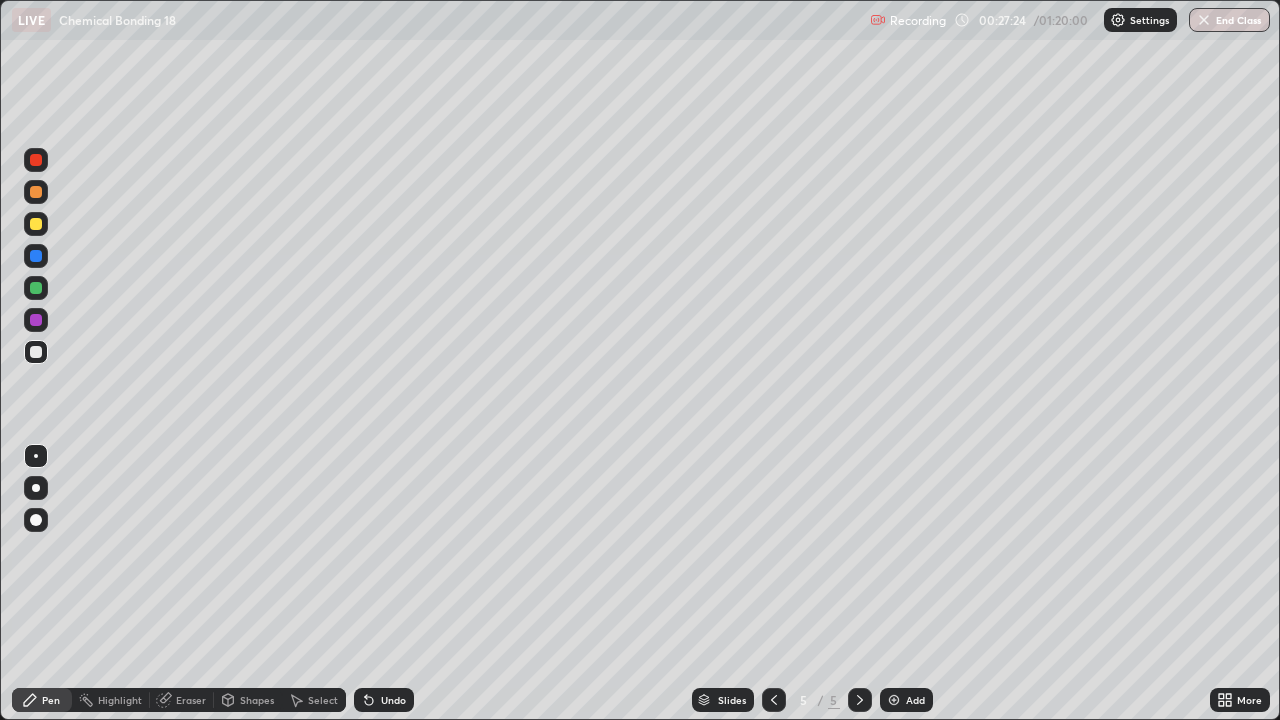 click on "Undo" at bounding box center [393, 700] 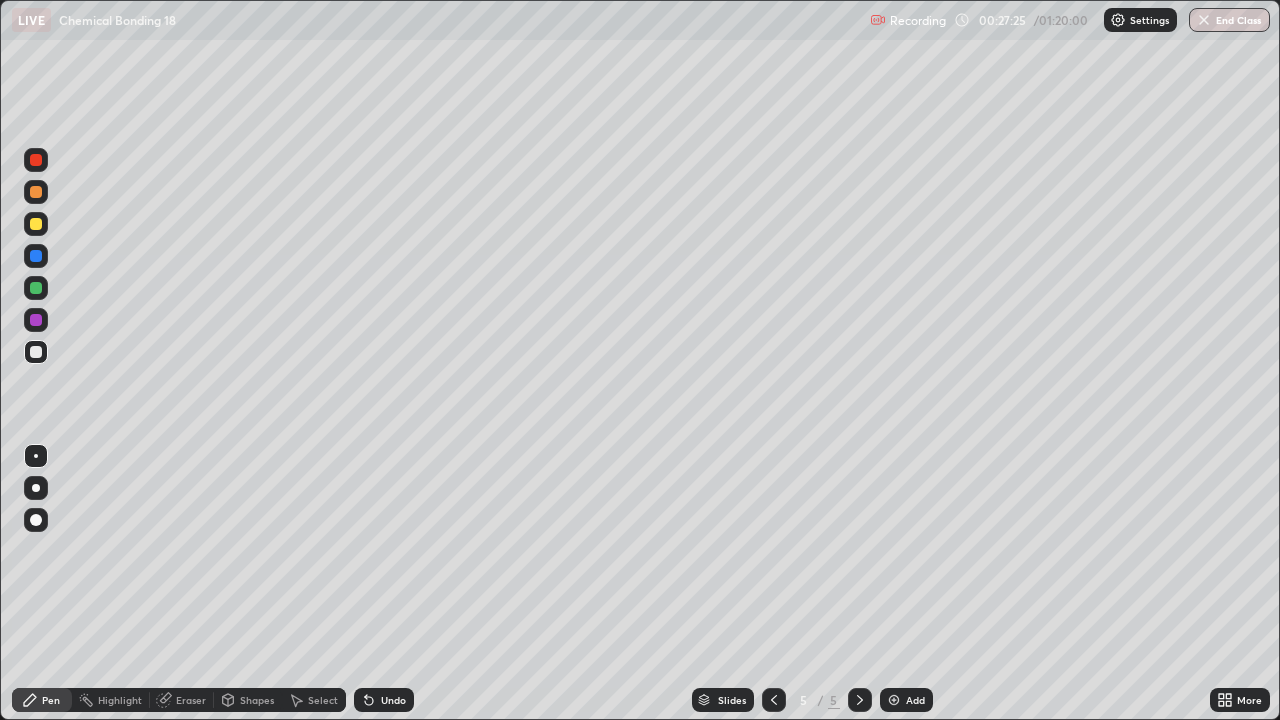 click on "Undo" at bounding box center [393, 700] 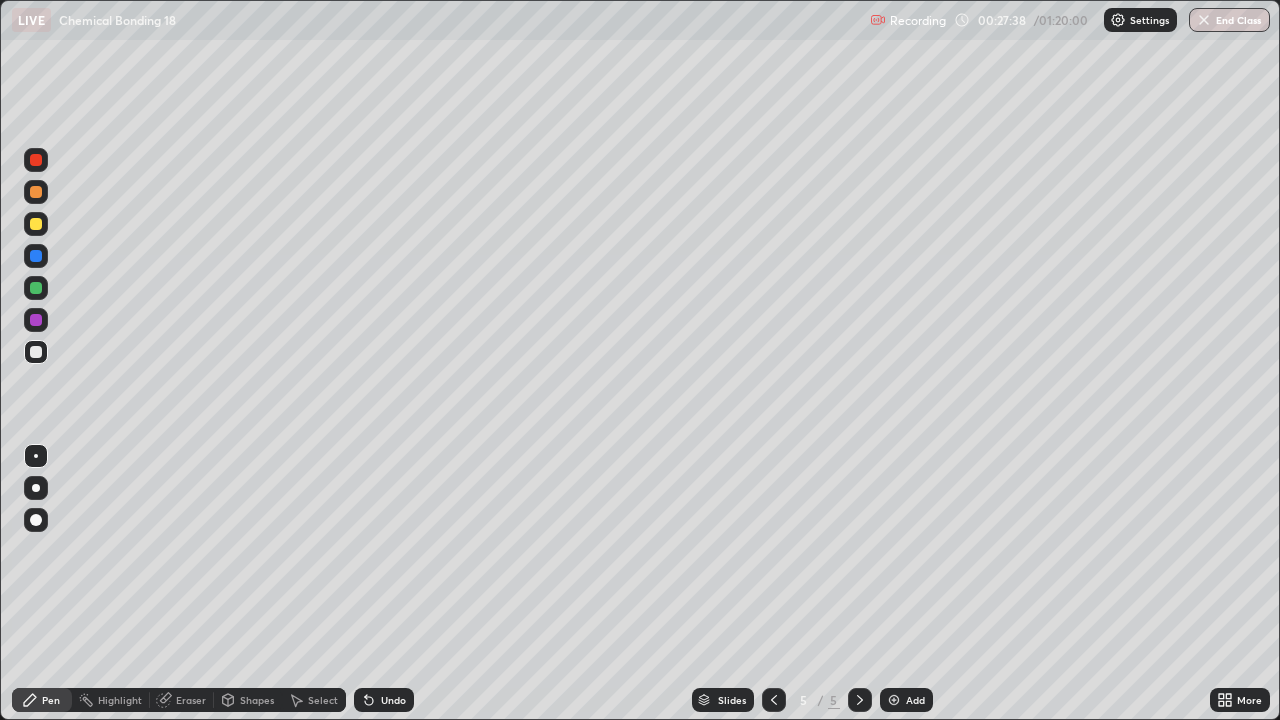 click on "Undo" at bounding box center (393, 700) 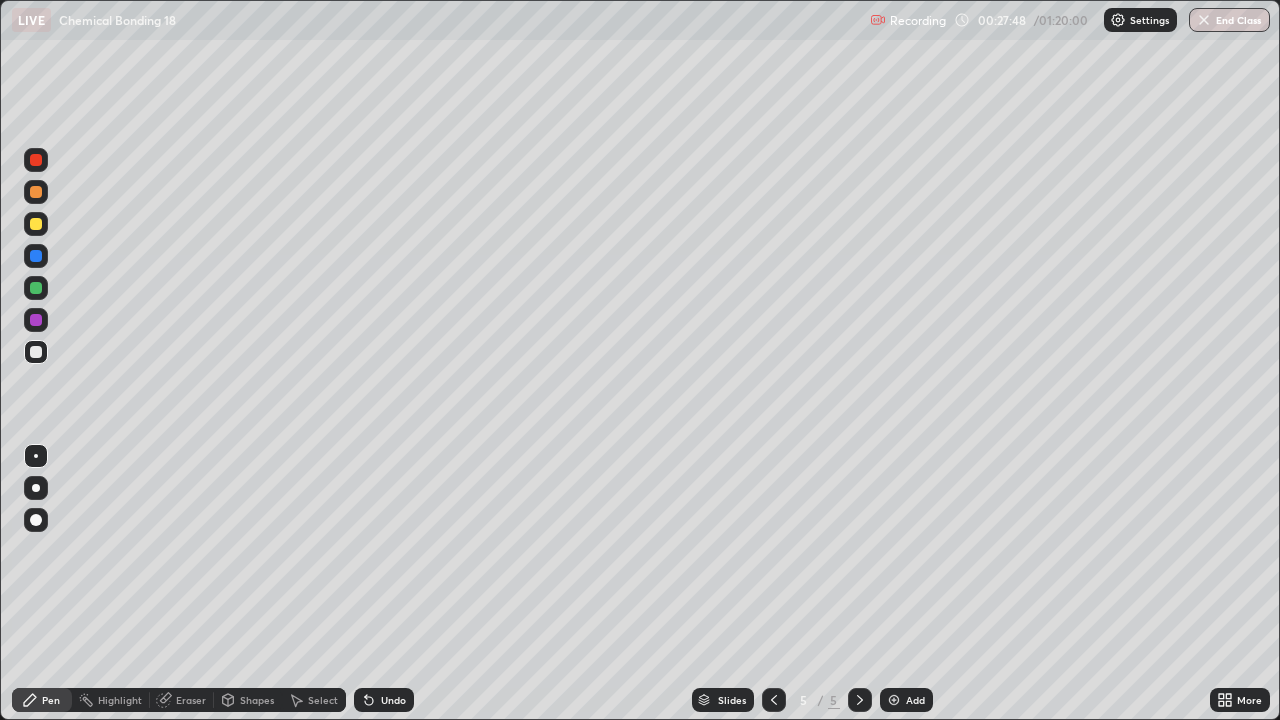 click on "Undo" at bounding box center [393, 700] 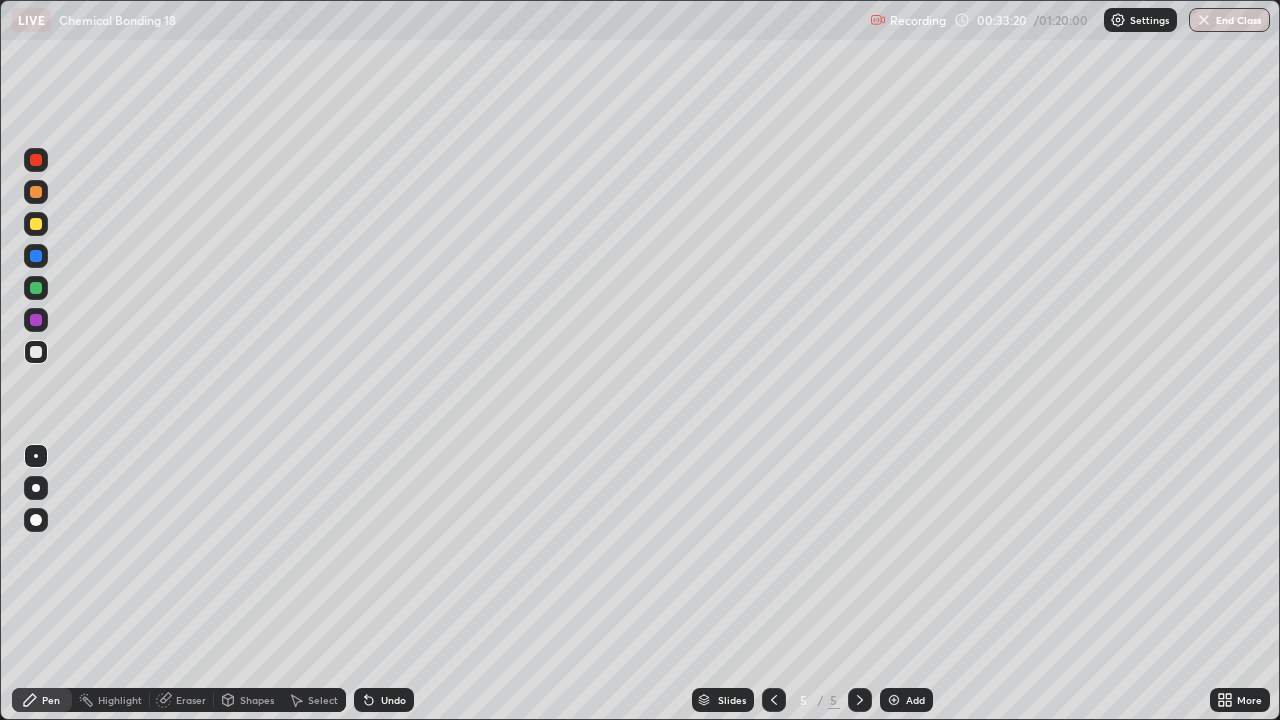 click on "Add" at bounding box center (915, 700) 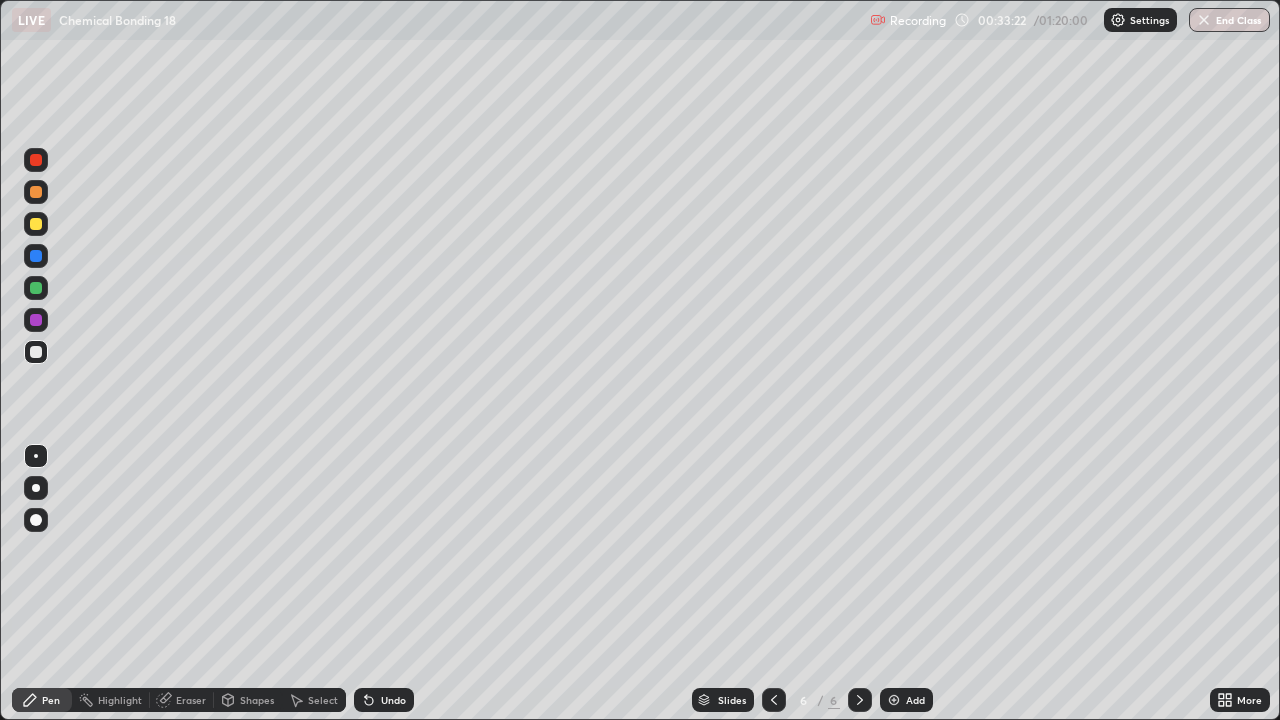 click 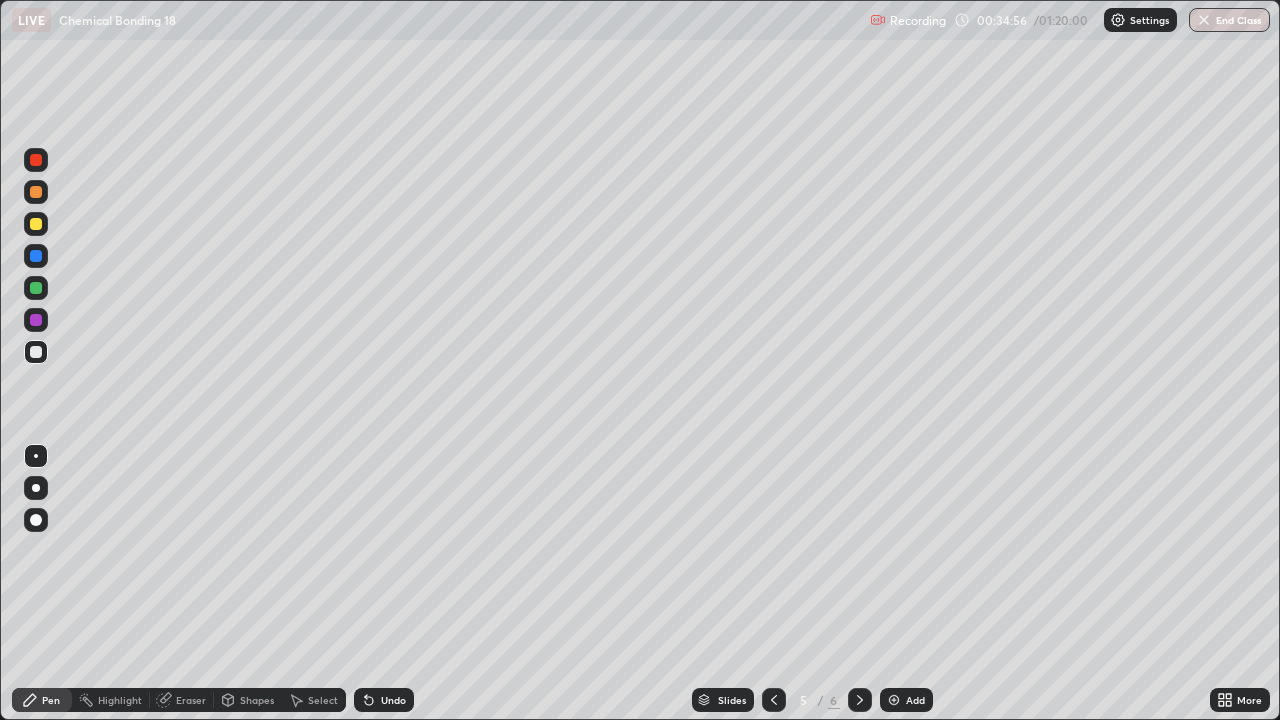 click on "Add" at bounding box center [906, 700] 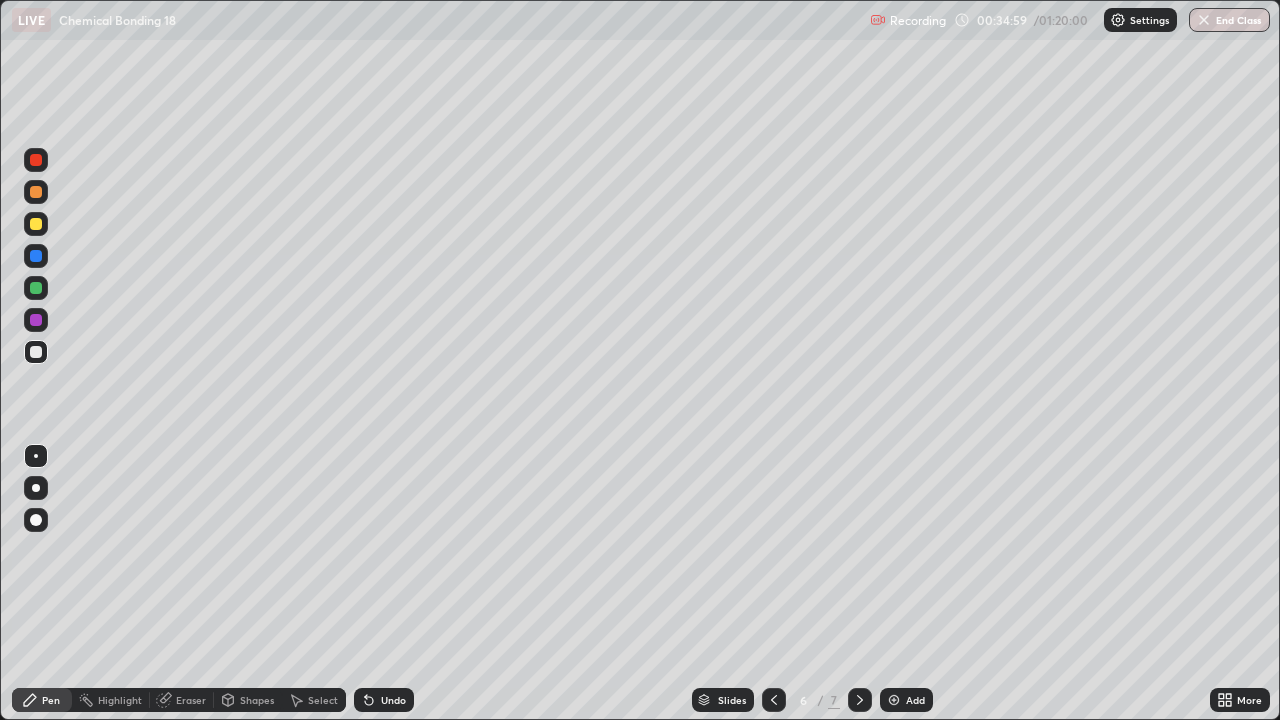 click at bounding box center [36, 192] 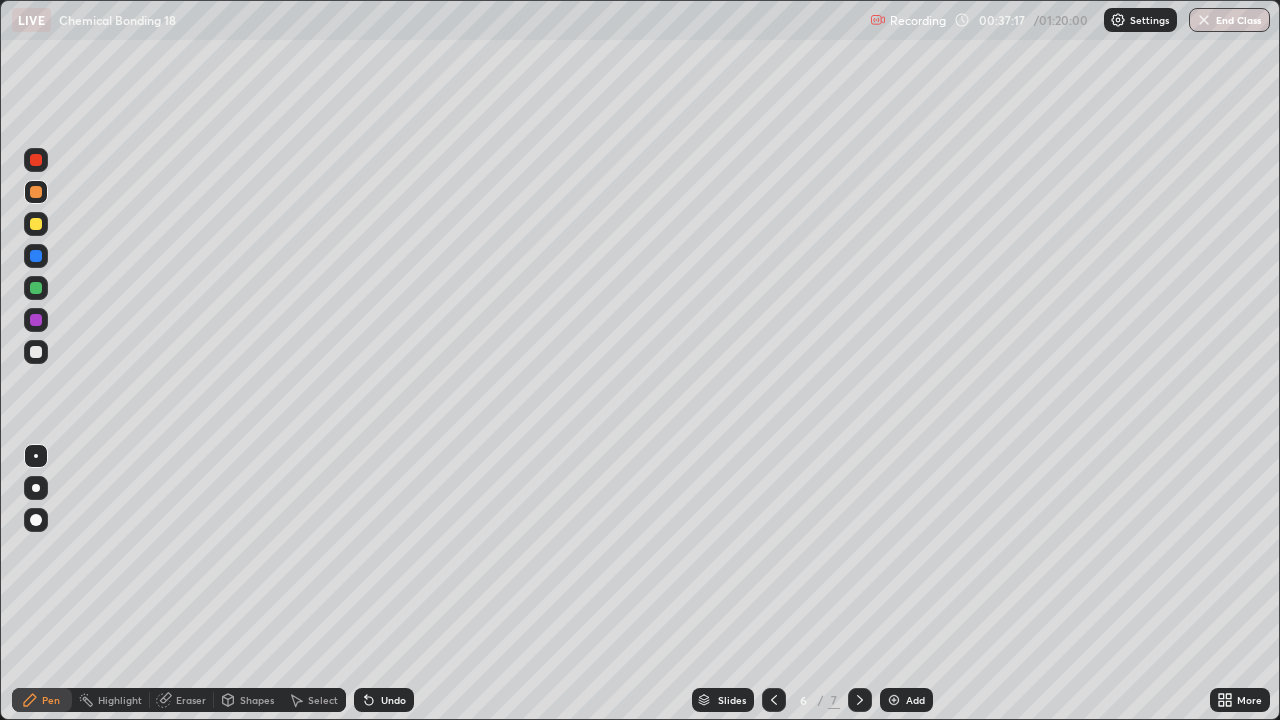 click on "Undo" at bounding box center [384, 700] 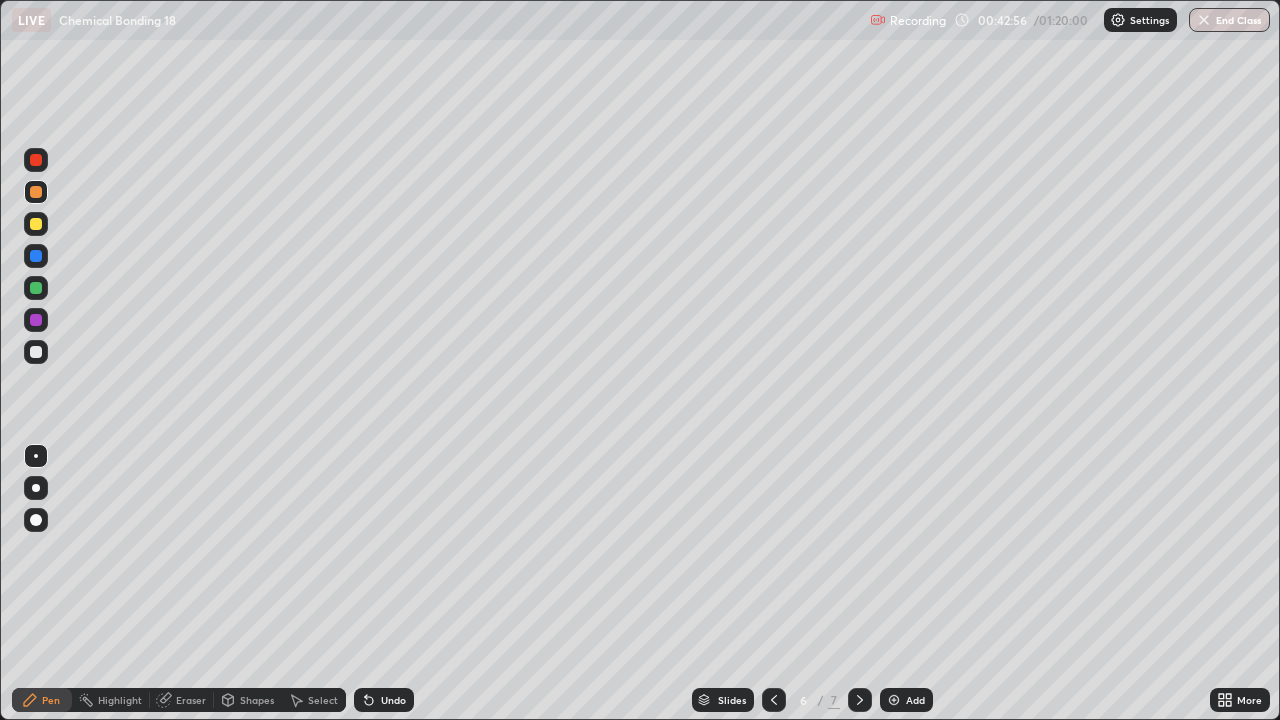 click on "Add" at bounding box center [915, 700] 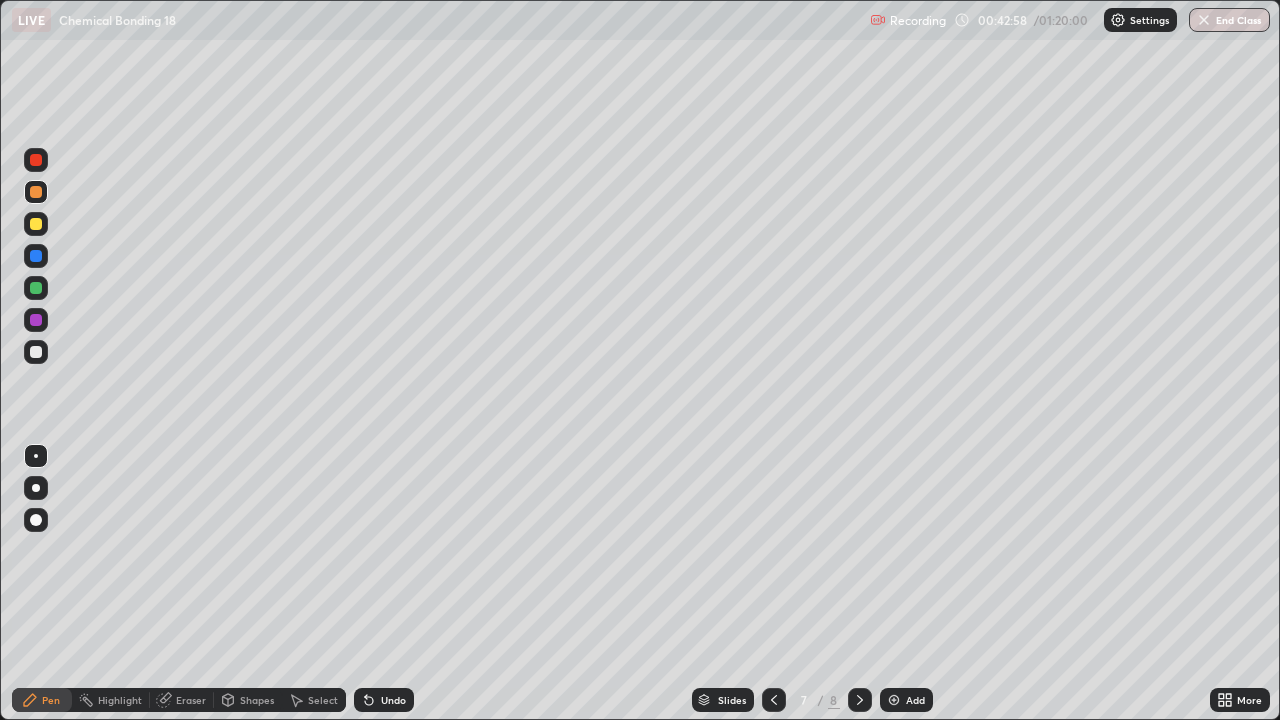 click at bounding box center (36, 224) 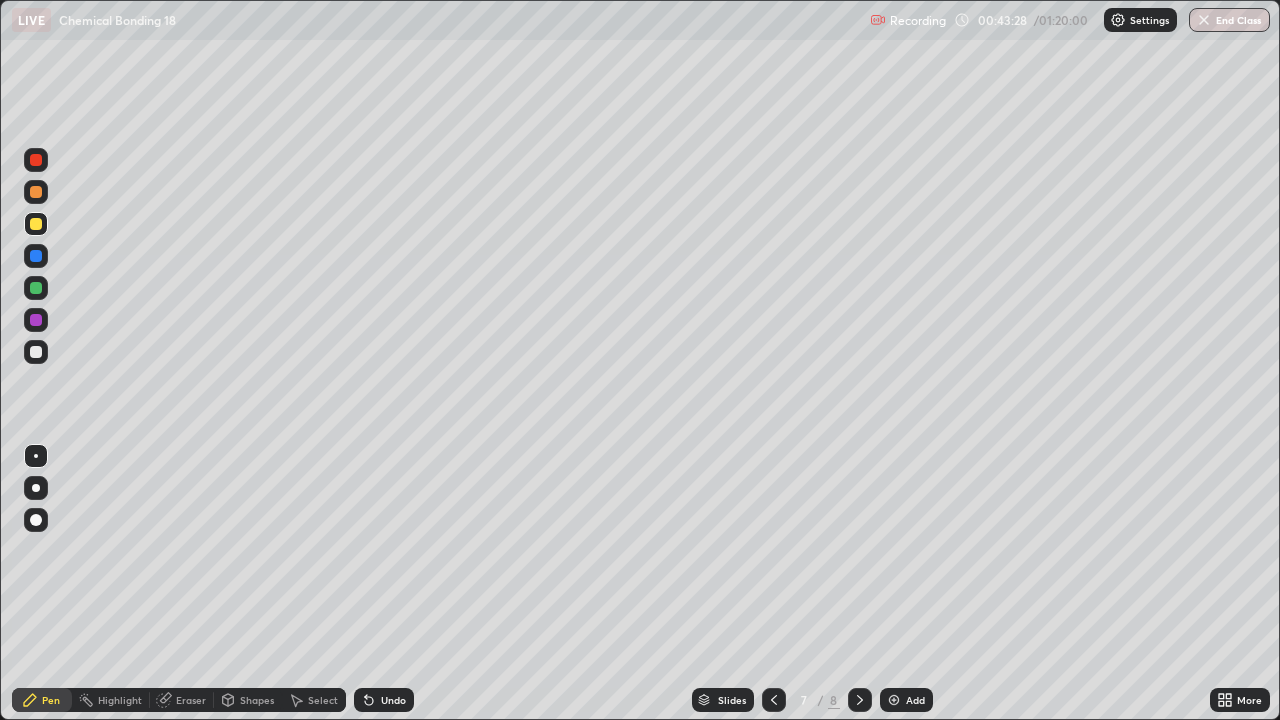 click on "Undo" at bounding box center (393, 700) 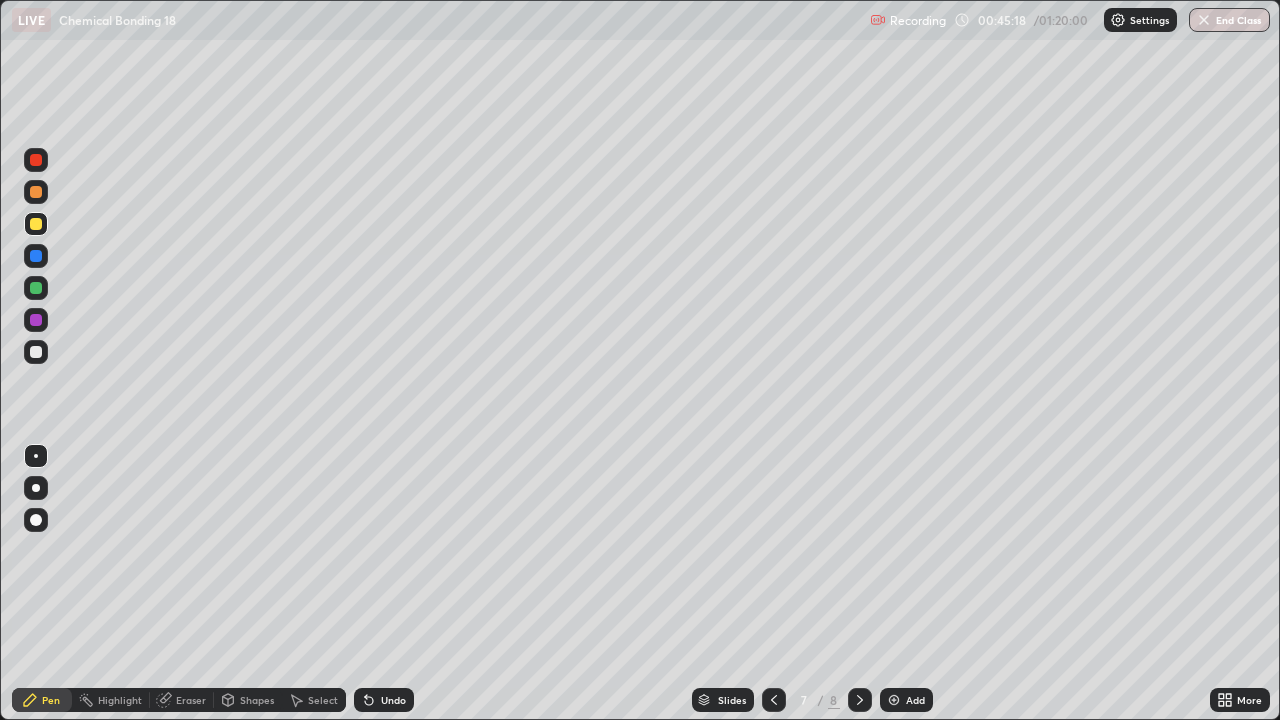 click at bounding box center [36, 352] 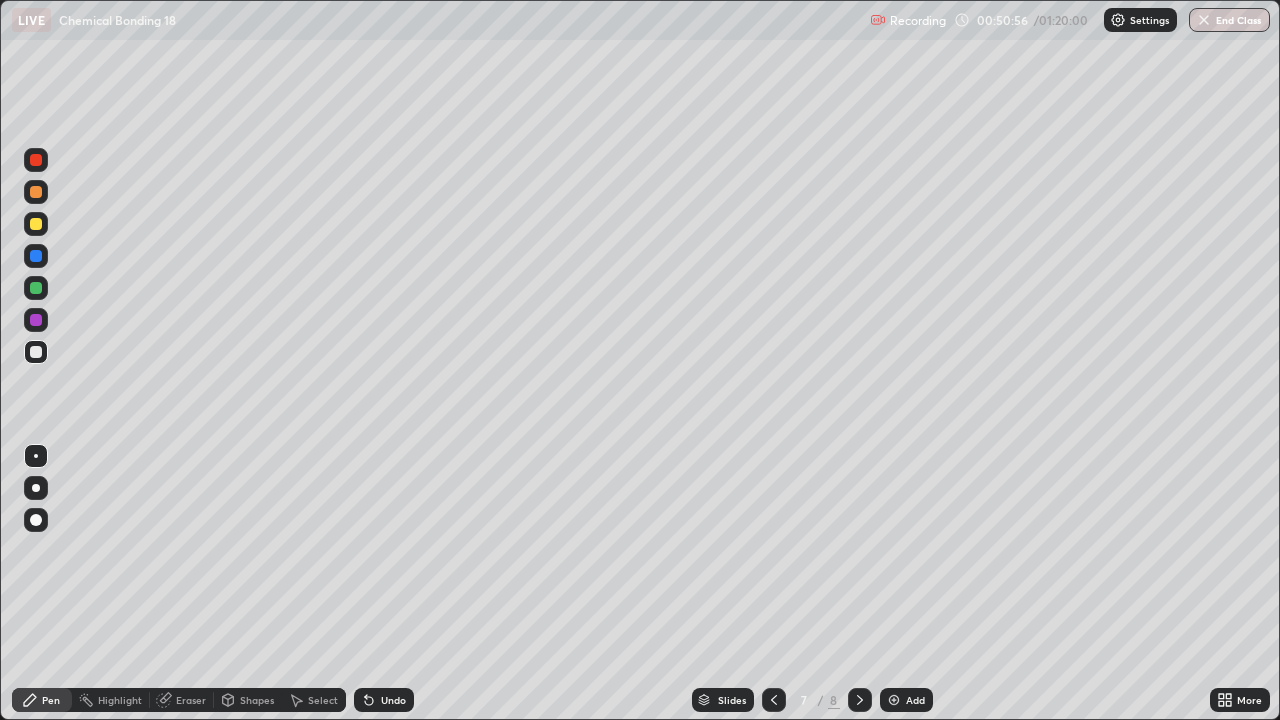 click at bounding box center [894, 700] 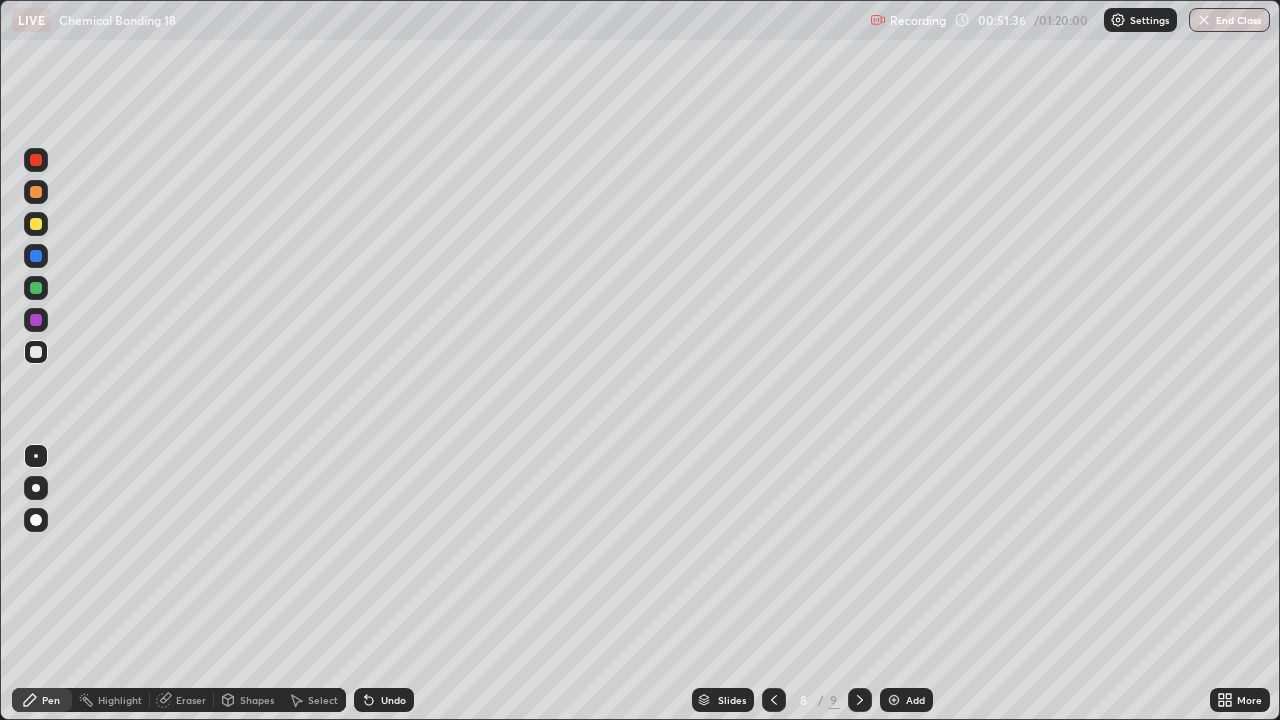 click on "Undo" at bounding box center [393, 700] 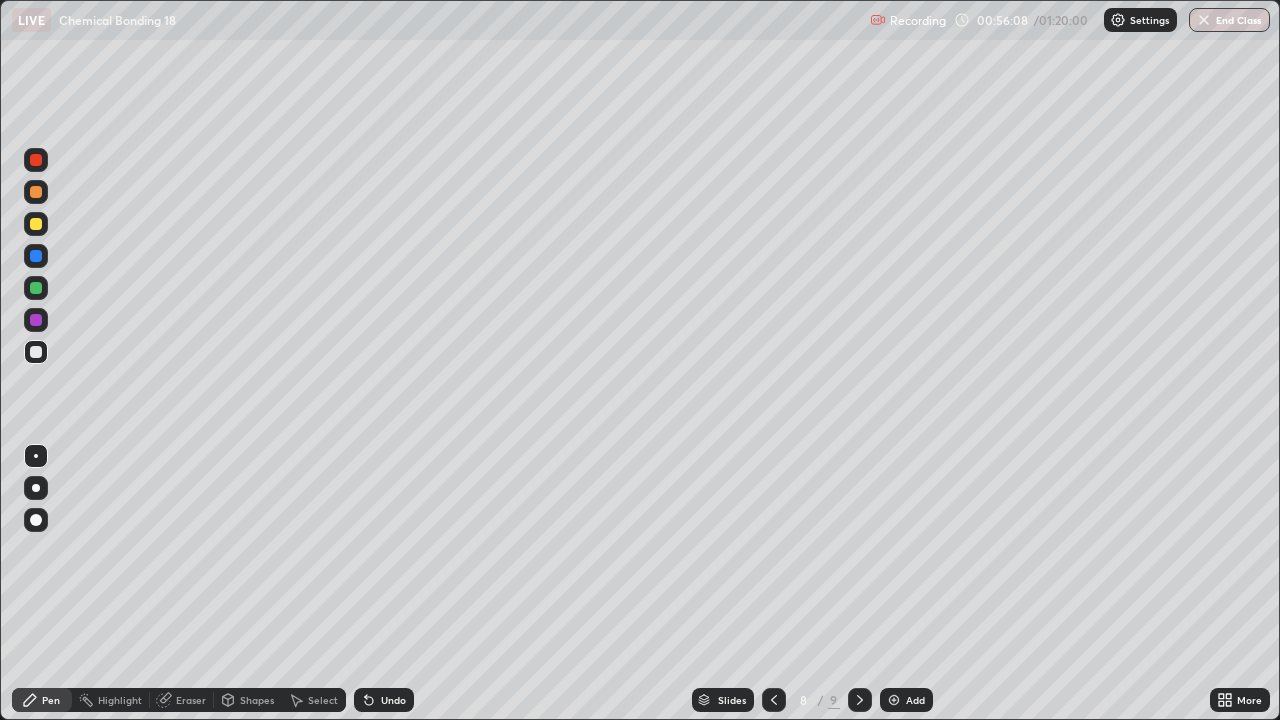 click on "Undo" at bounding box center [393, 700] 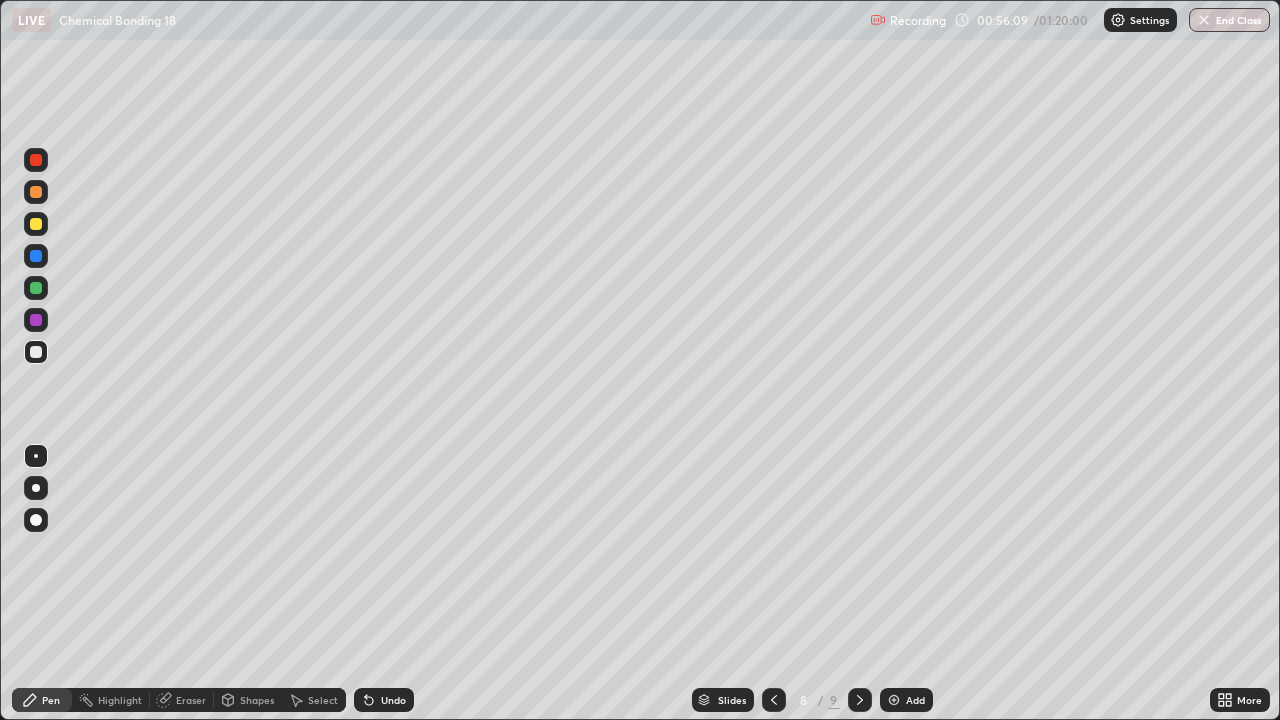 click on "Undo" at bounding box center (393, 700) 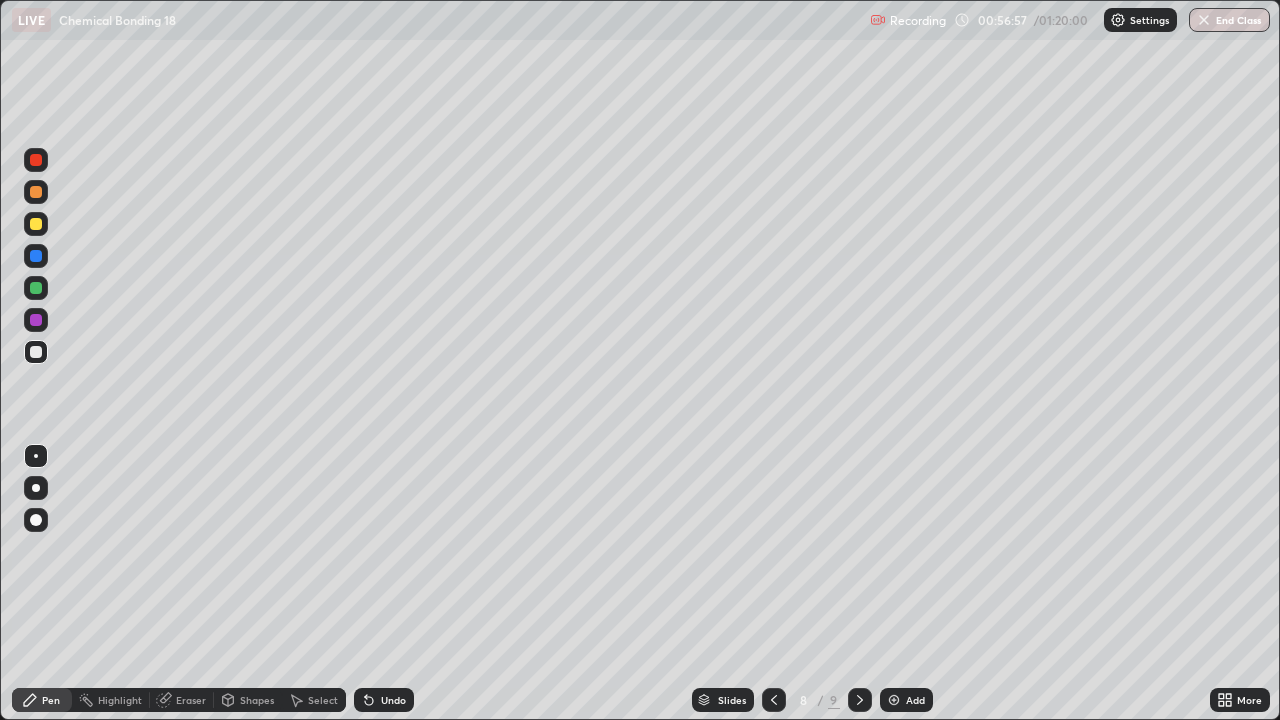 click on "Undo" at bounding box center (384, 700) 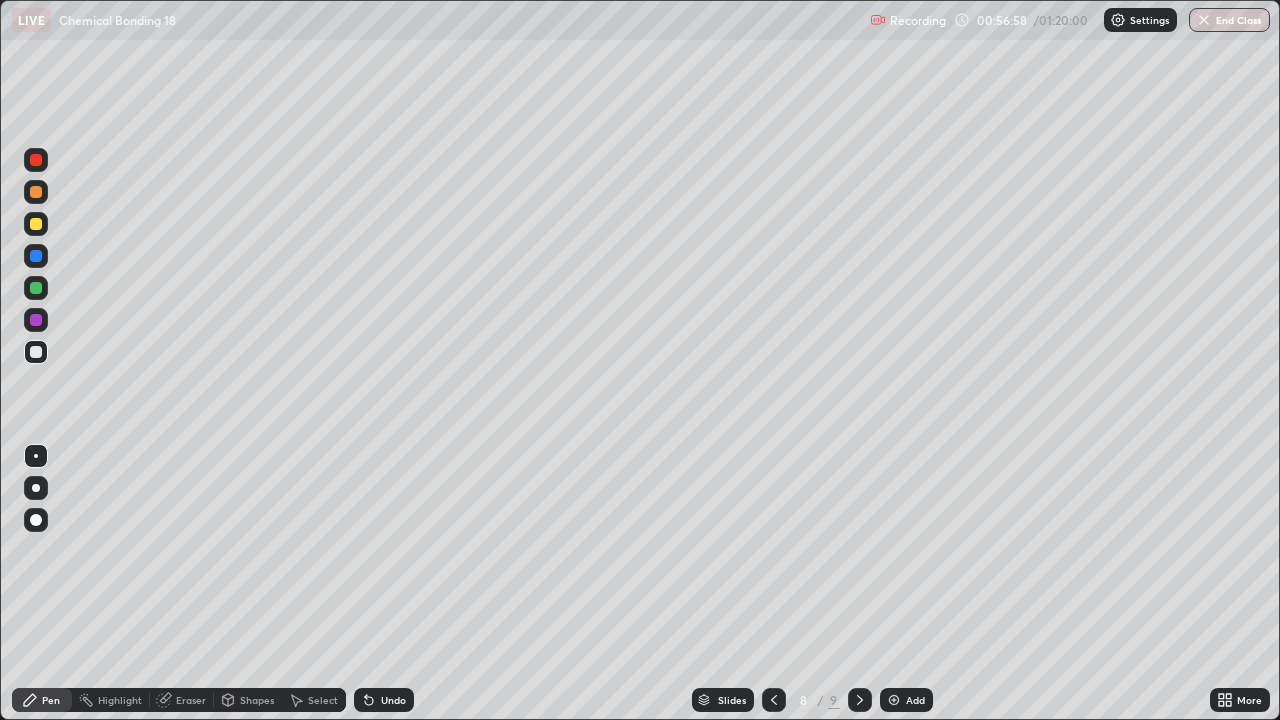 click on "Undo" at bounding box center (393, 700) 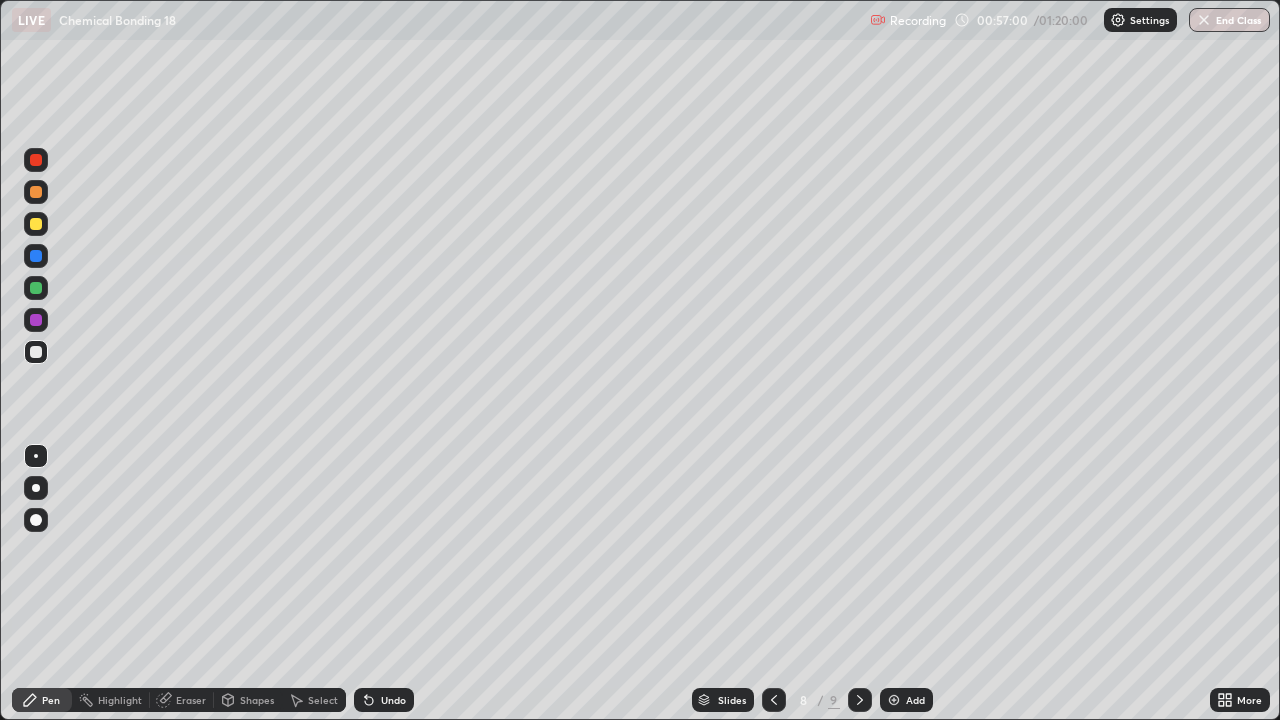 click on "Add" at bounding box center [906, 700] 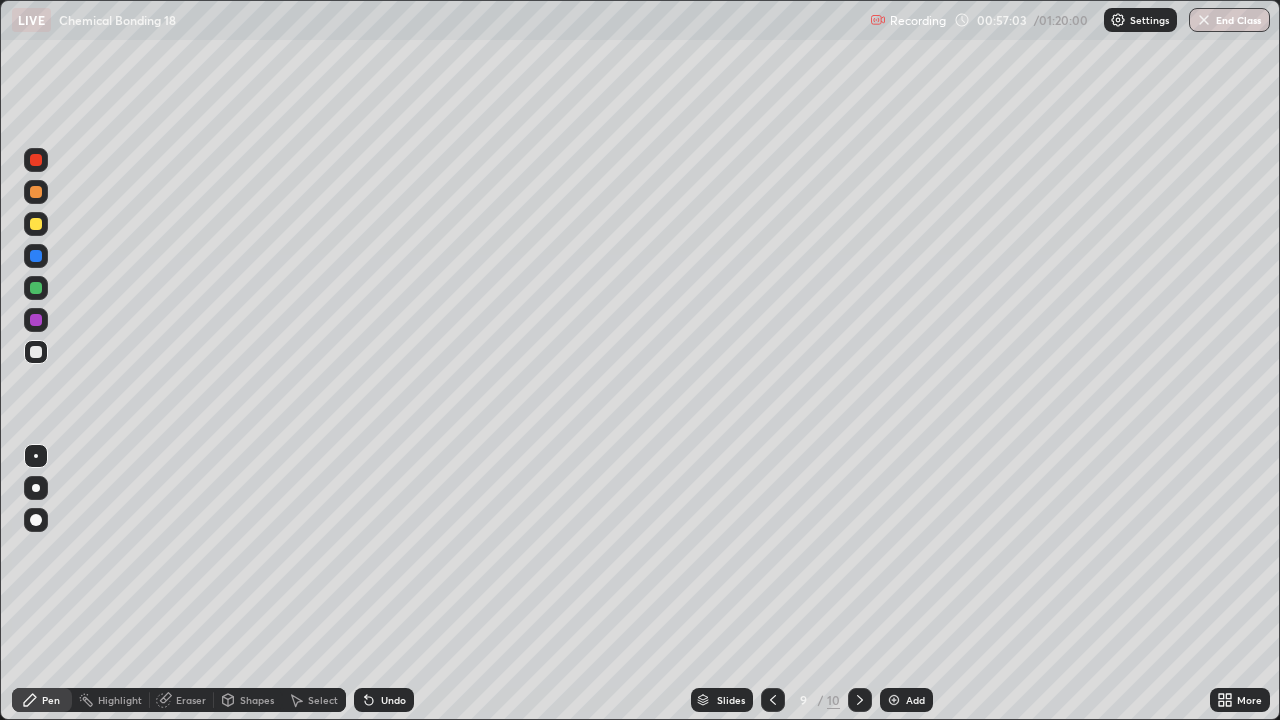 click at bounding box center [36, 224] 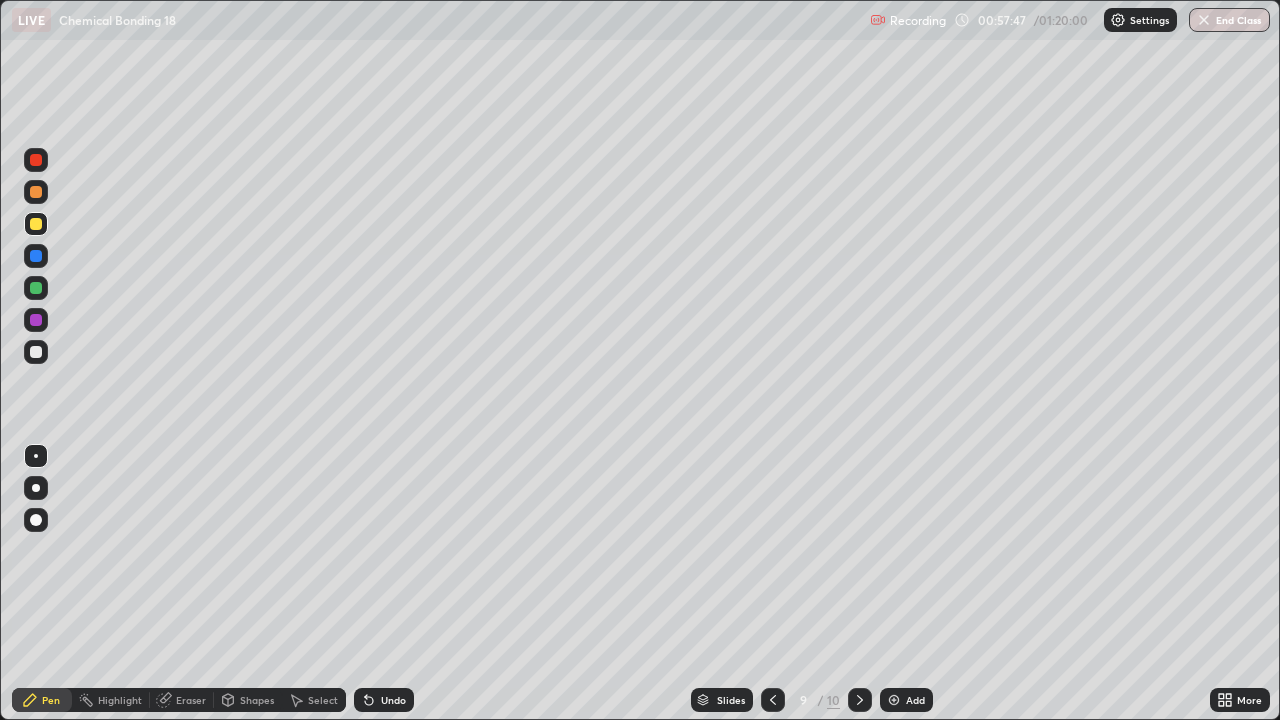 click at bounding box center [36, 352] 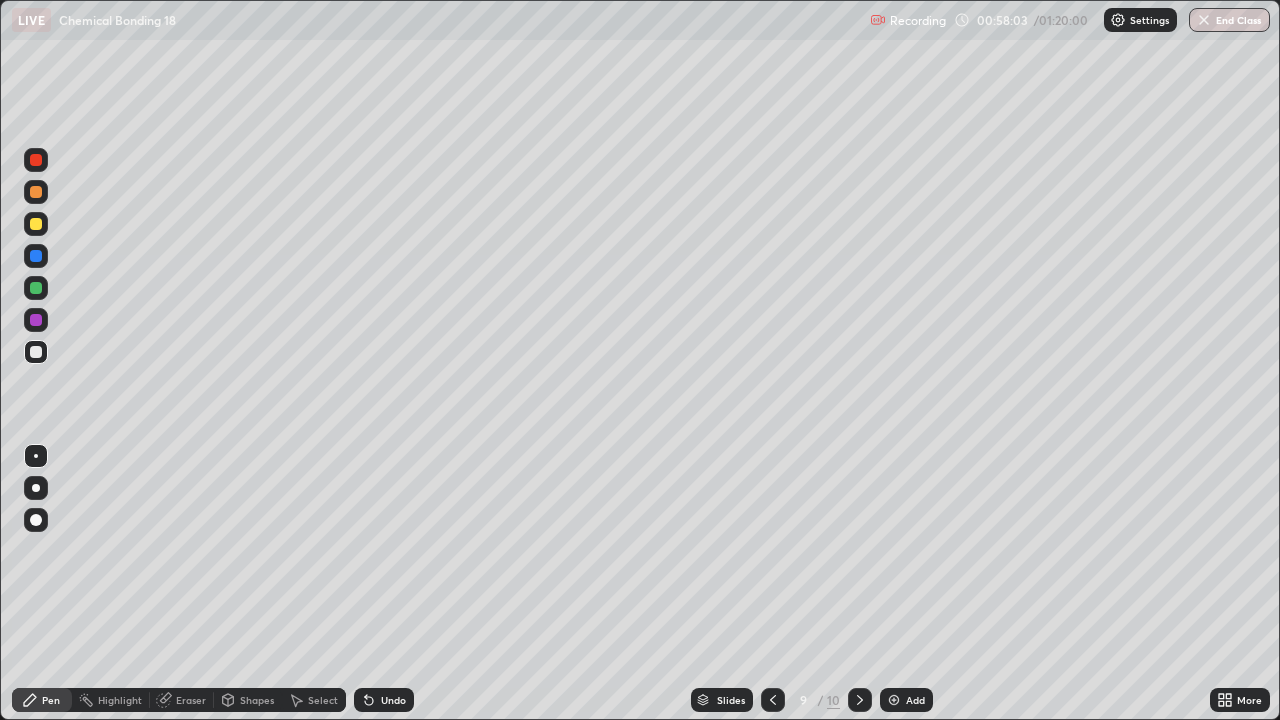 click on "Undo" at bounding box center (384, 700) 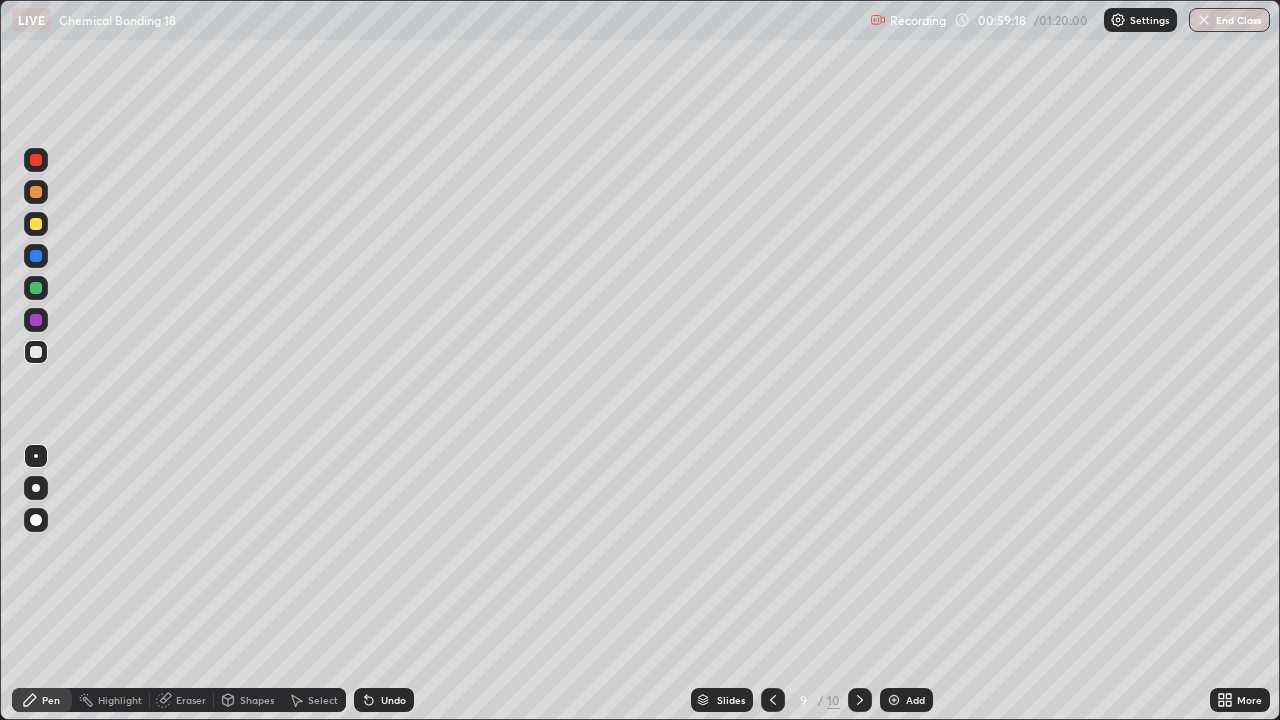 click at bounding box center [36, 288] 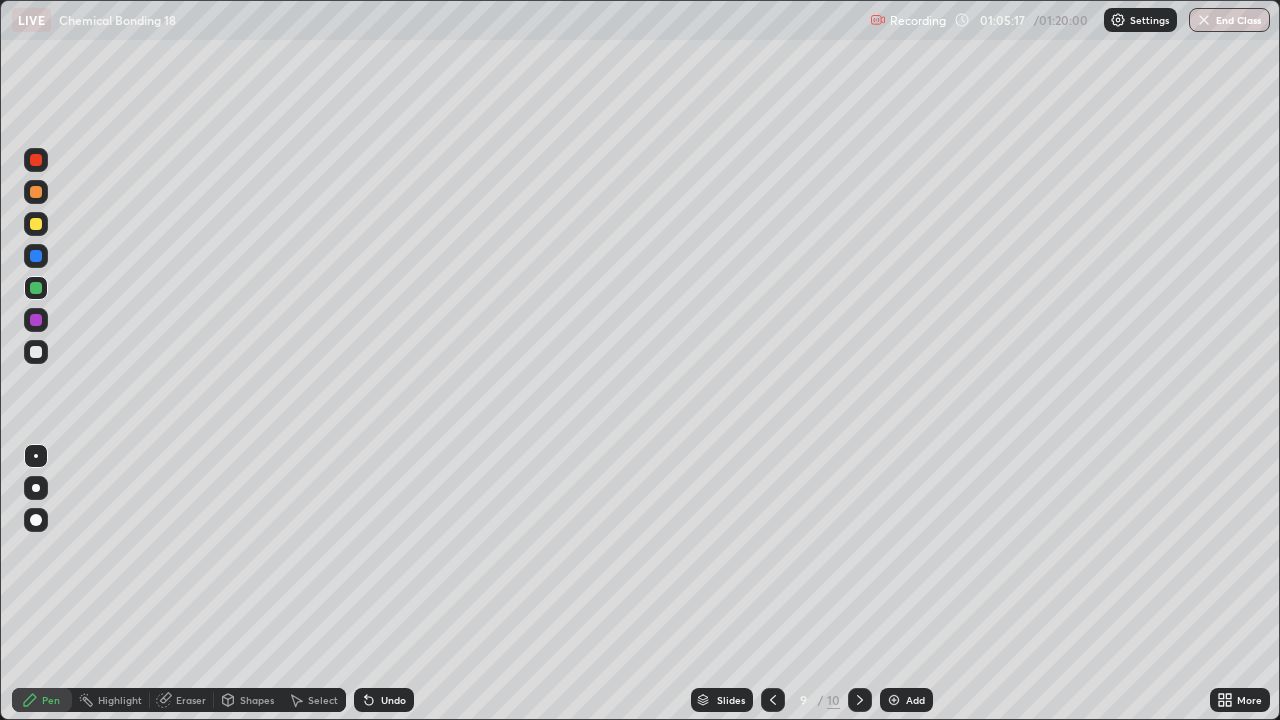 click at bounding box center (894, 700) 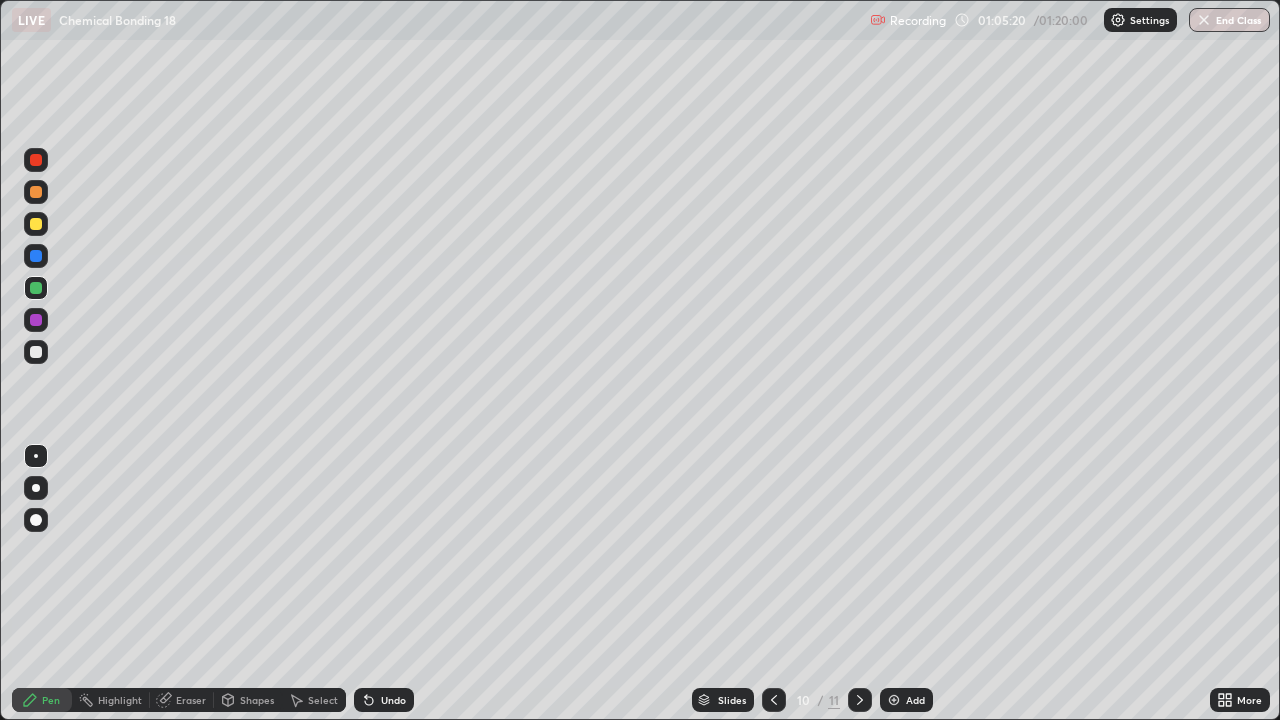 click at bounding box center [36, 192] 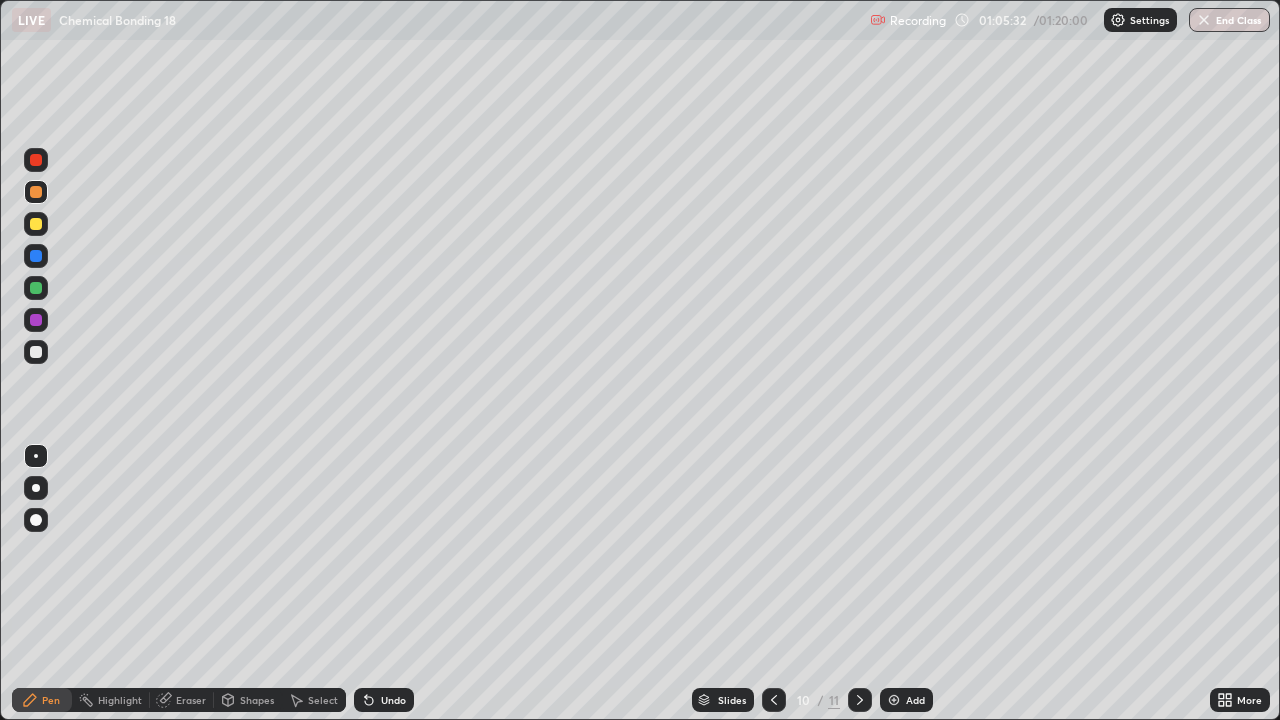 click on "Eraser" at bounding box center [191, 700] 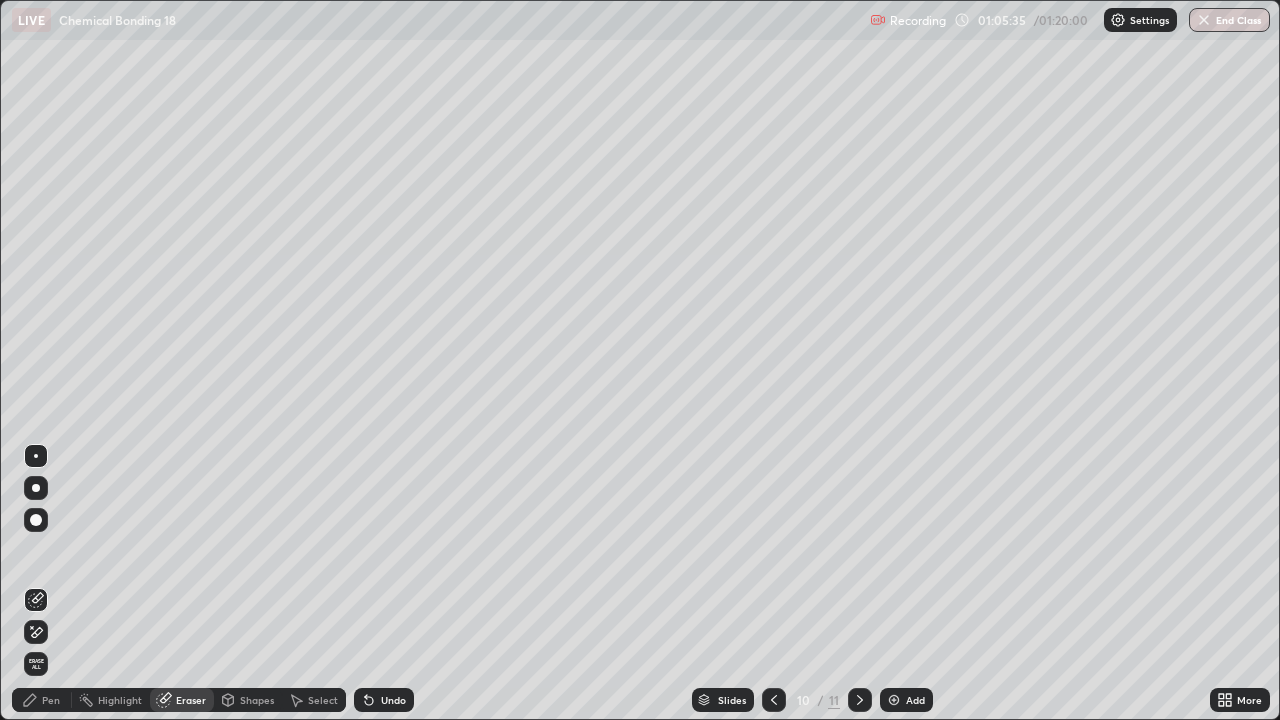 click on "Pen" at bounding box center [51, 700] 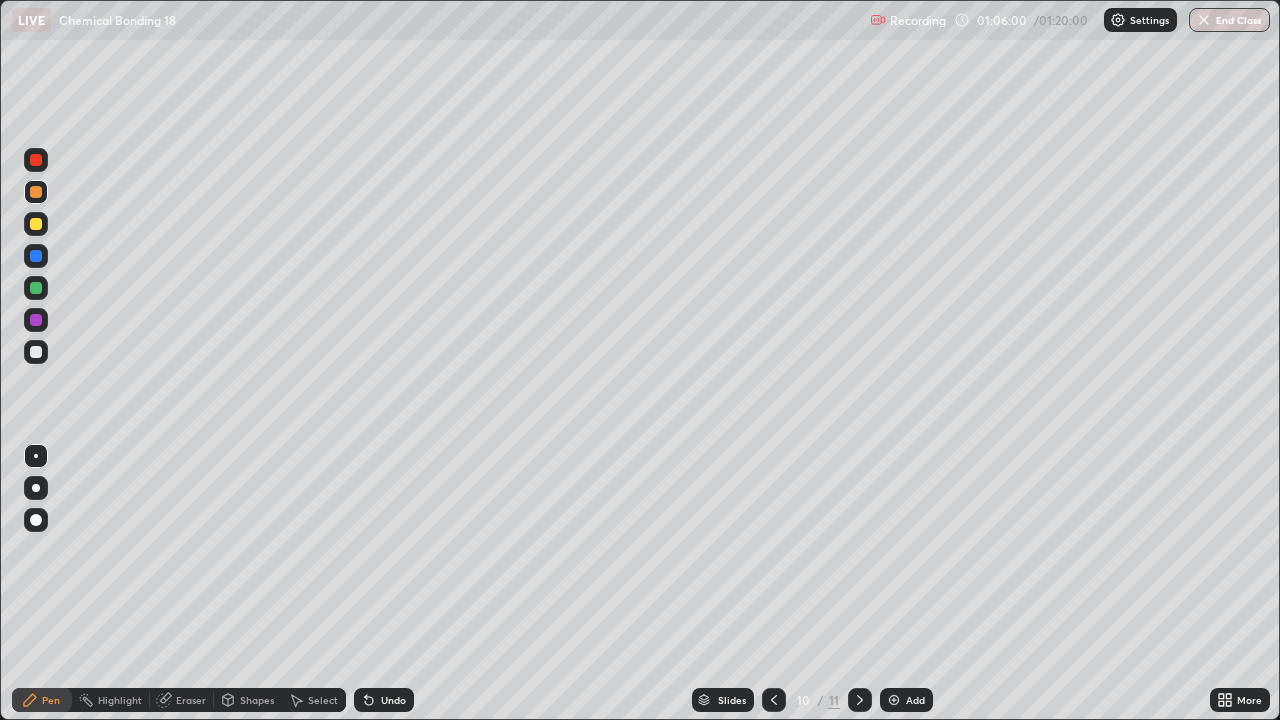 click at bounding box center (36, 352) 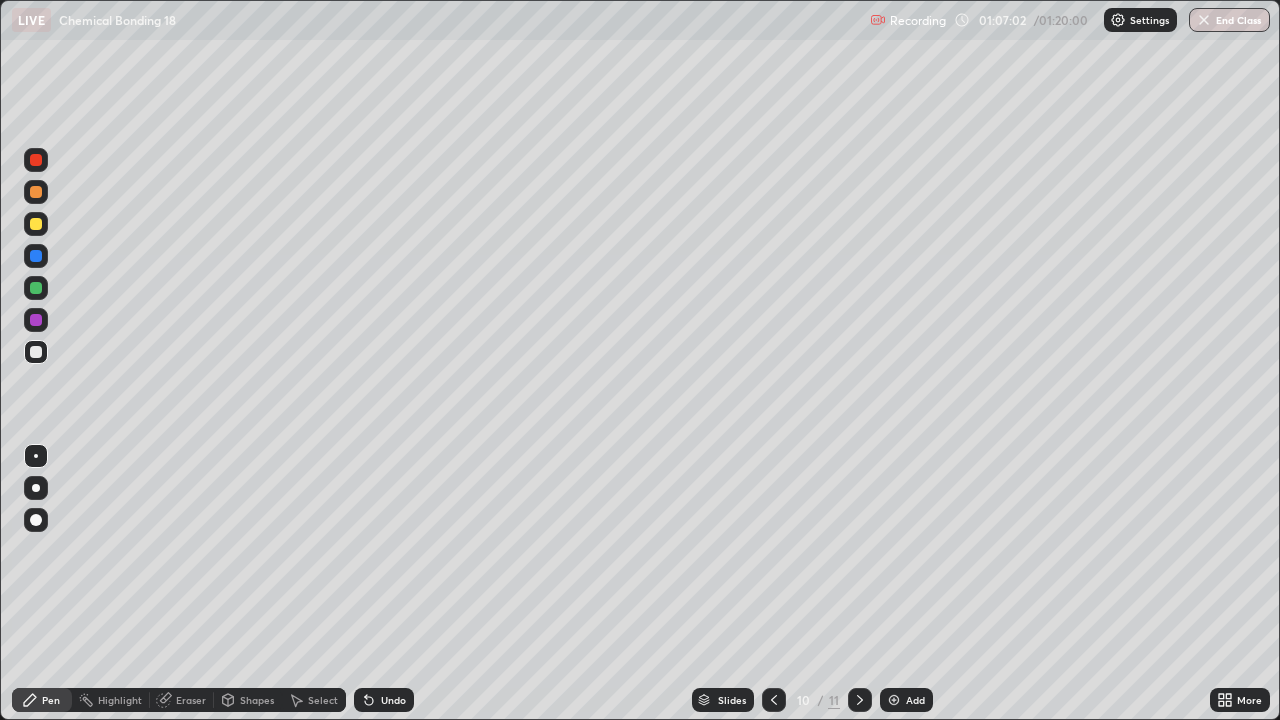 click at bounding box center [36, 288] 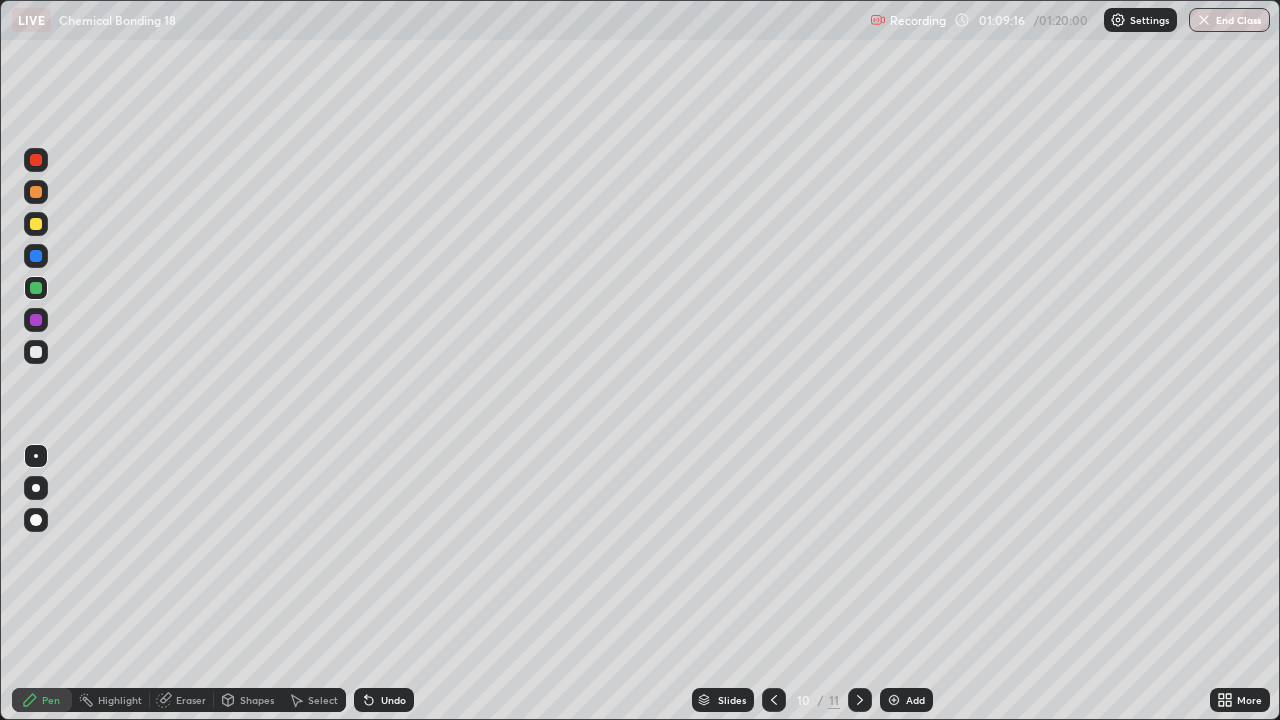click at bounding box center [36, 352] 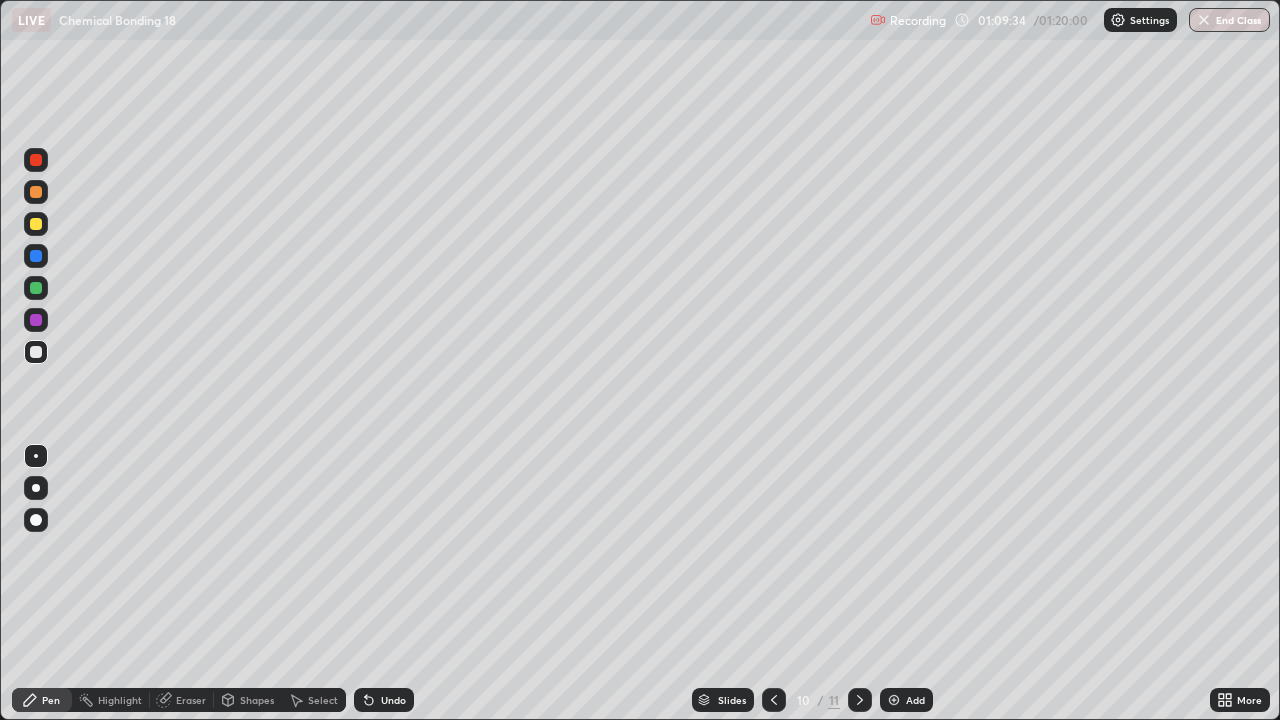 click on "Undo" at bounding box center (393, 700) 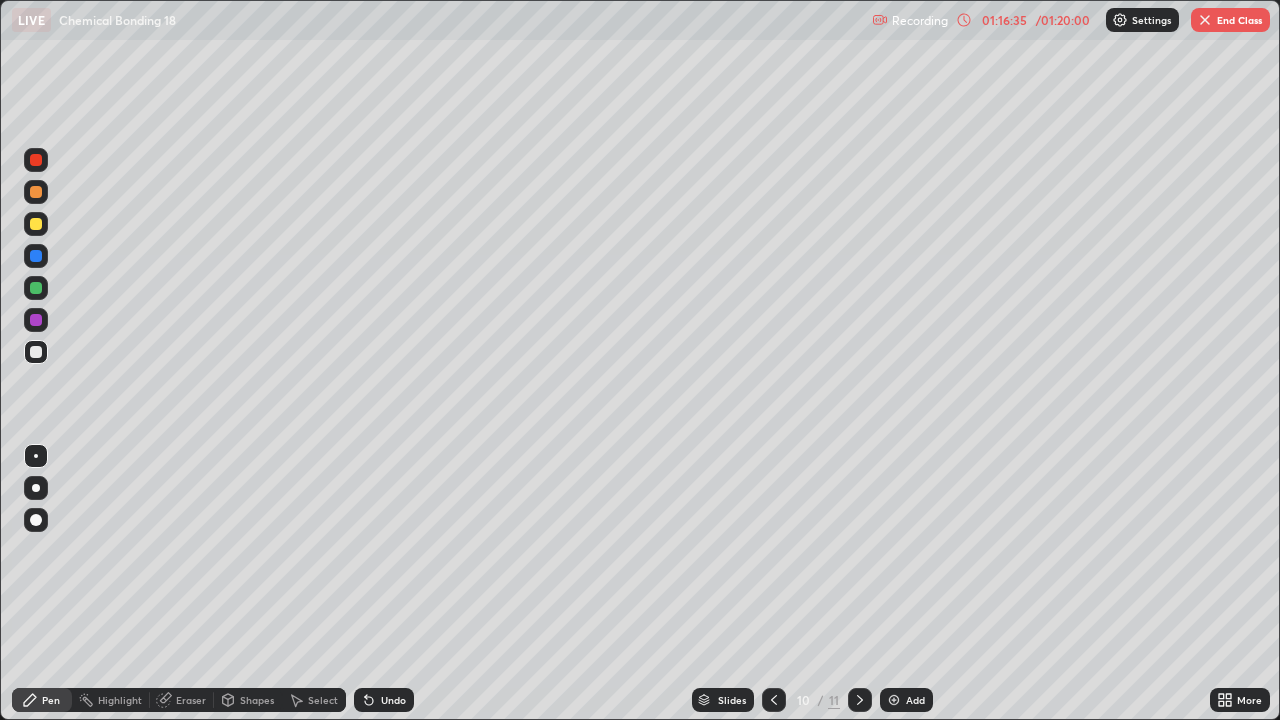 click on "End Class" at bounding box center [1230, 20] 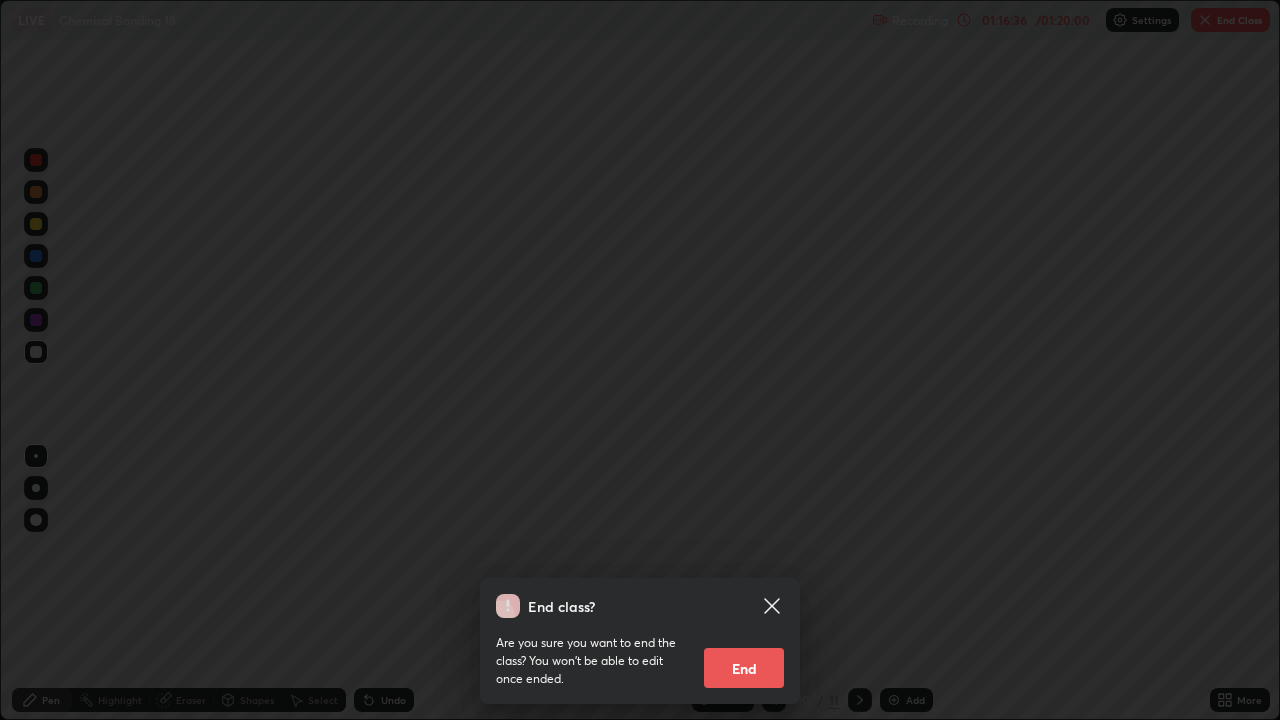 click on "End" at bounding box center [744, 668] 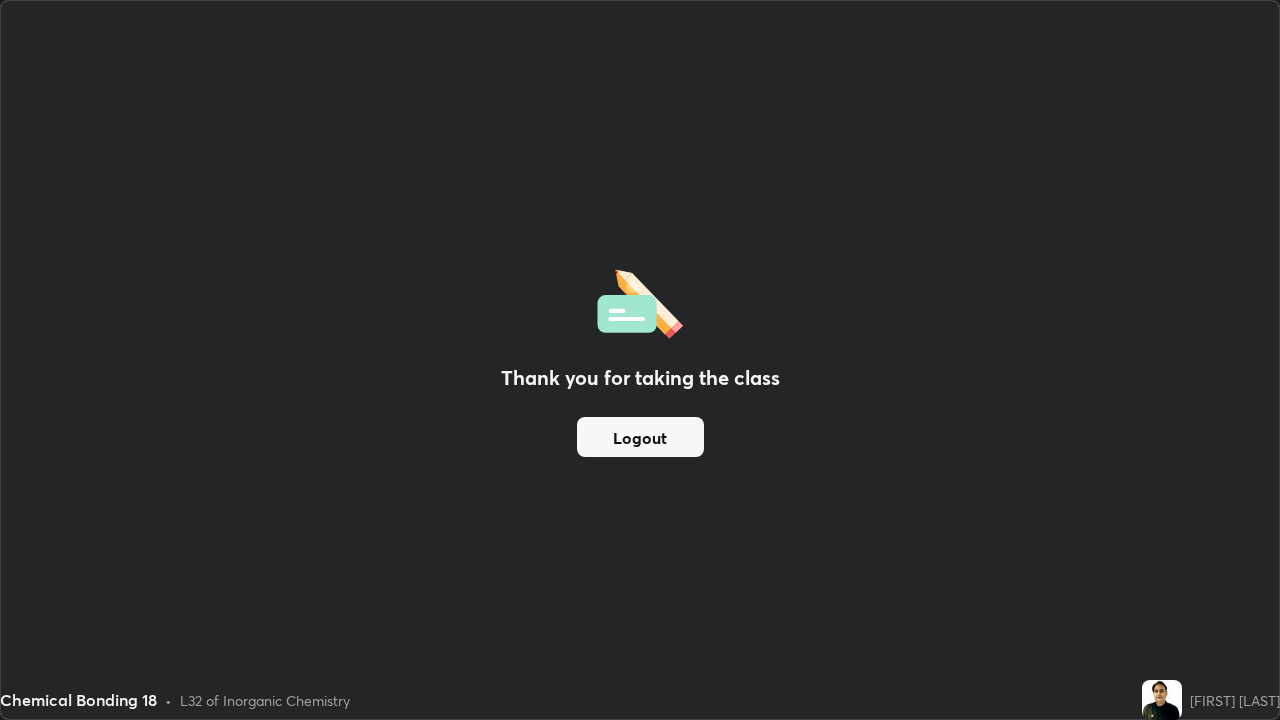 click on "Logout" at bounding box center (640, 437) 